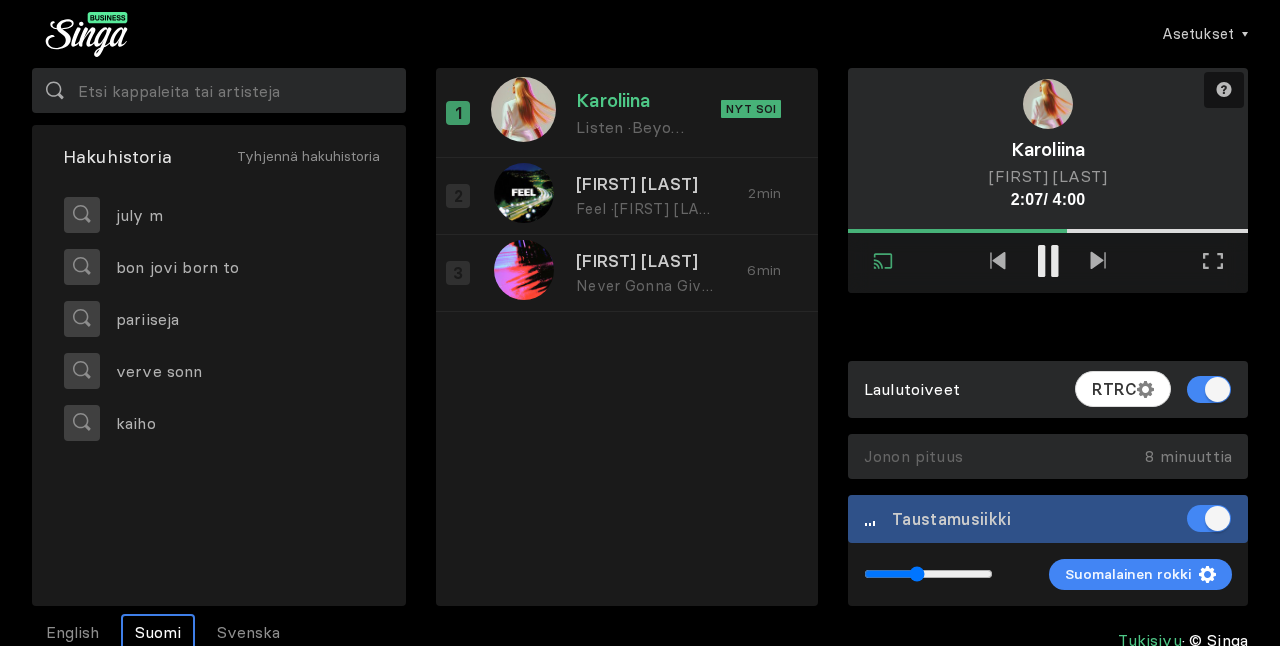 scroll, scrollTop: 0, scrollLeft: 0, axis: both 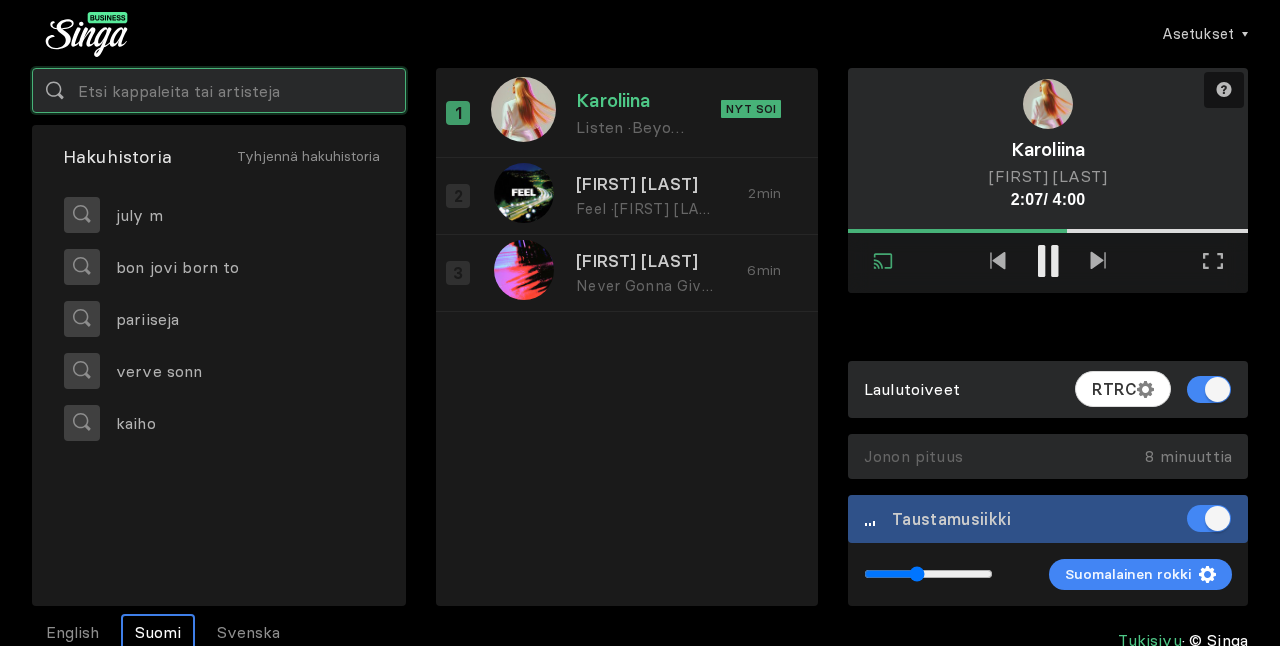click at bounding box center [219, 90] 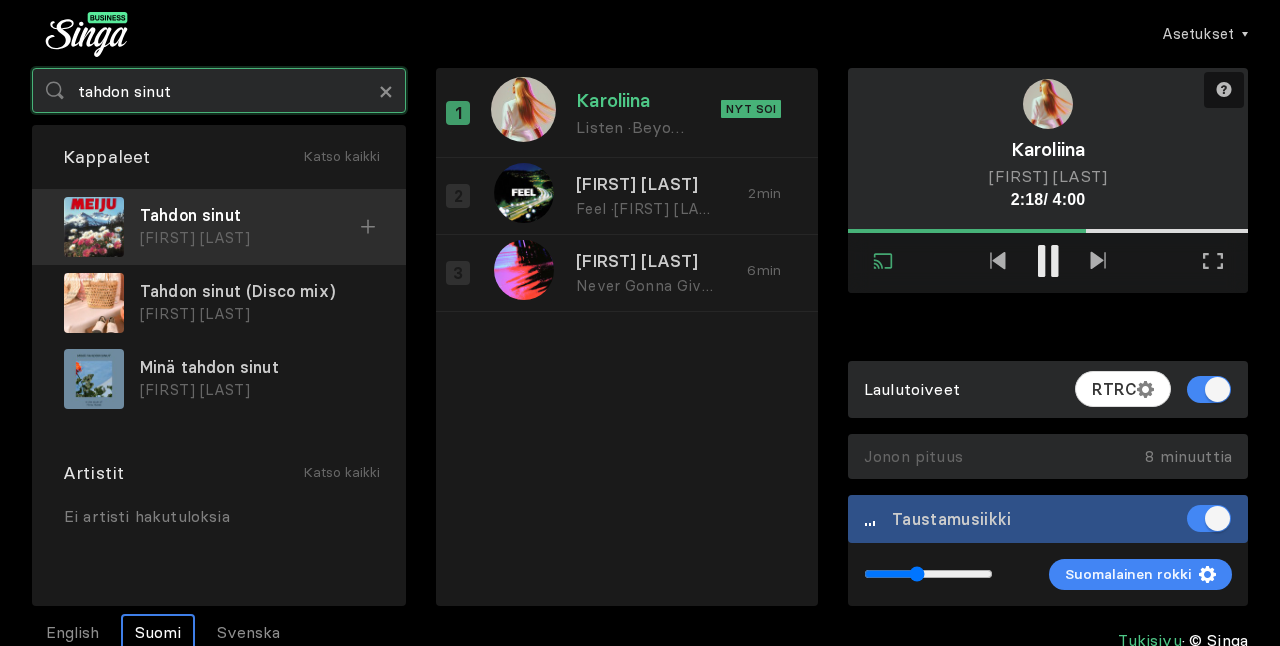 type on "tahdon sinut" 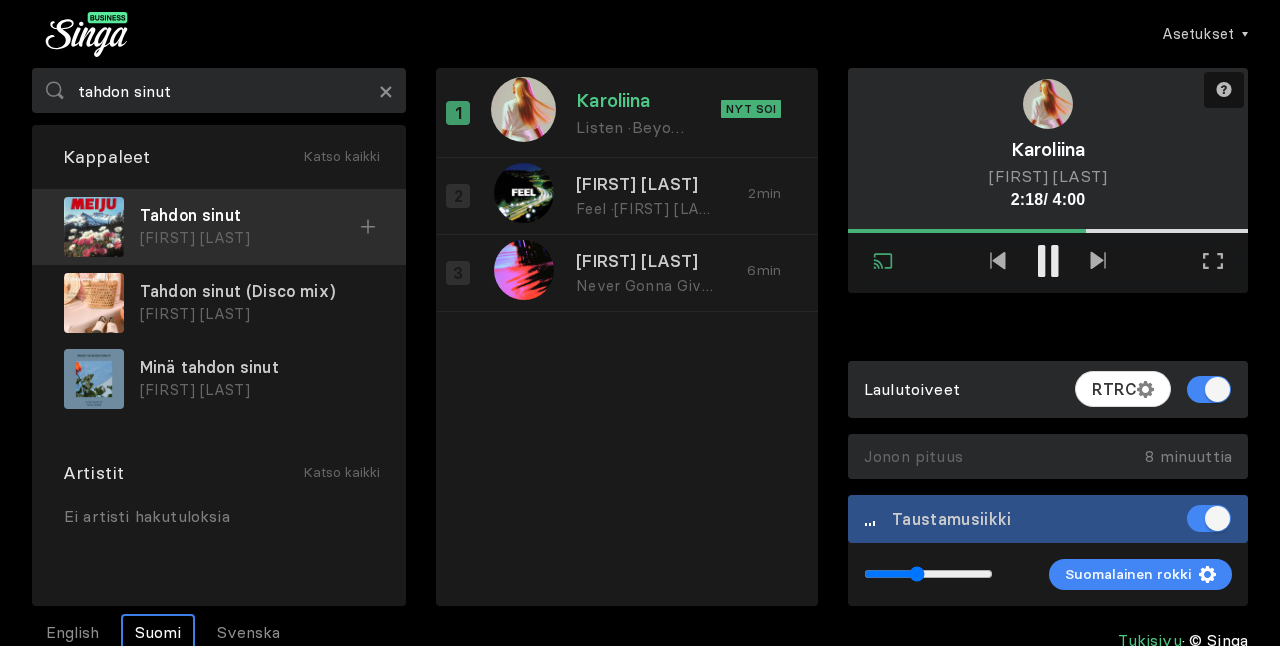 click on "[FIRST] [LAST]" at bounding box center (250, 238) 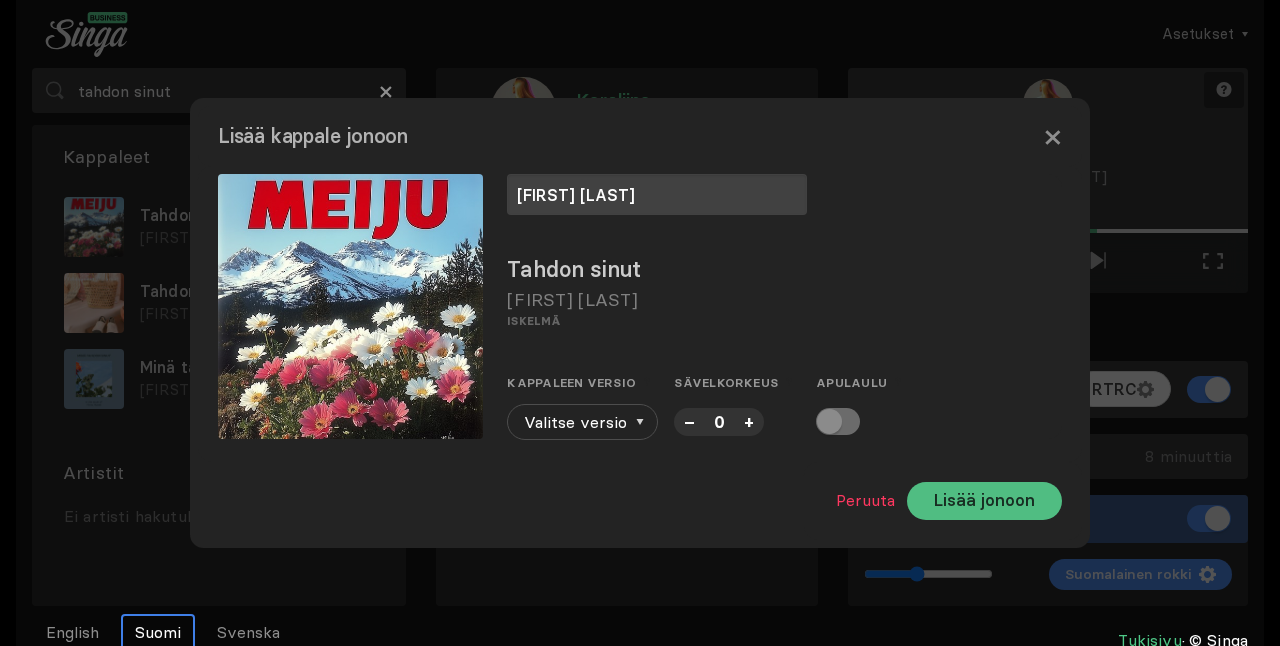 type on "[FIRST] [LAST]" 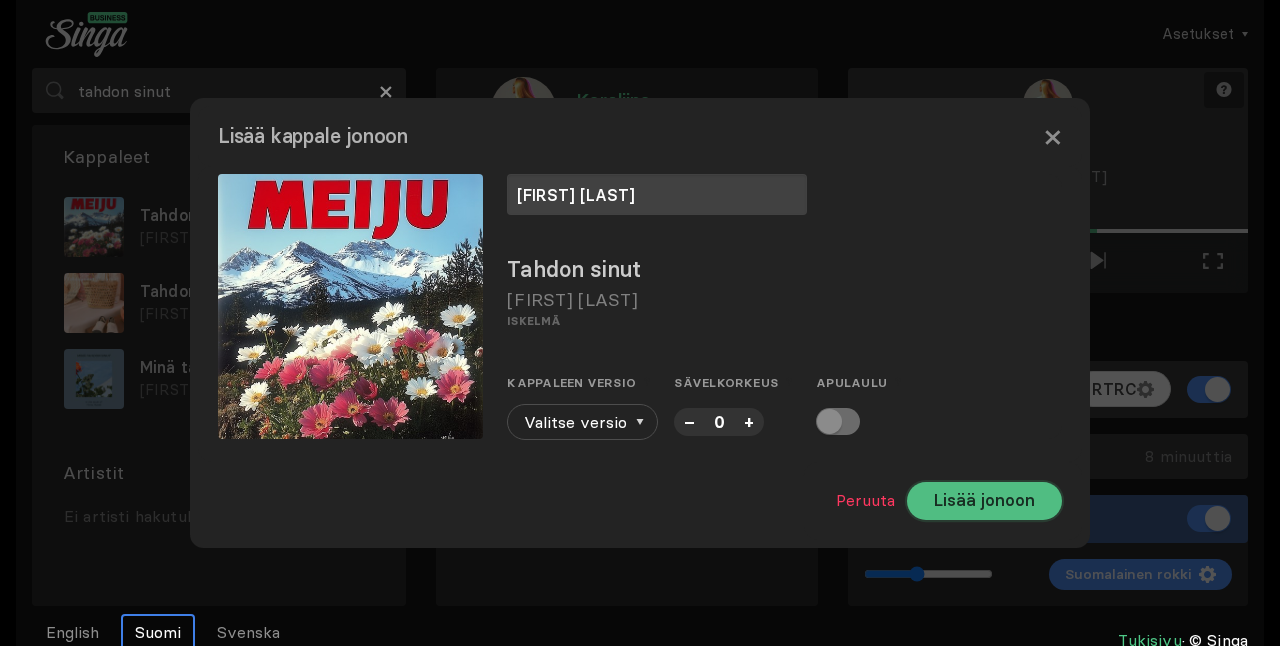 click on "Lisää jonoon" at bounding box center (984, 501) 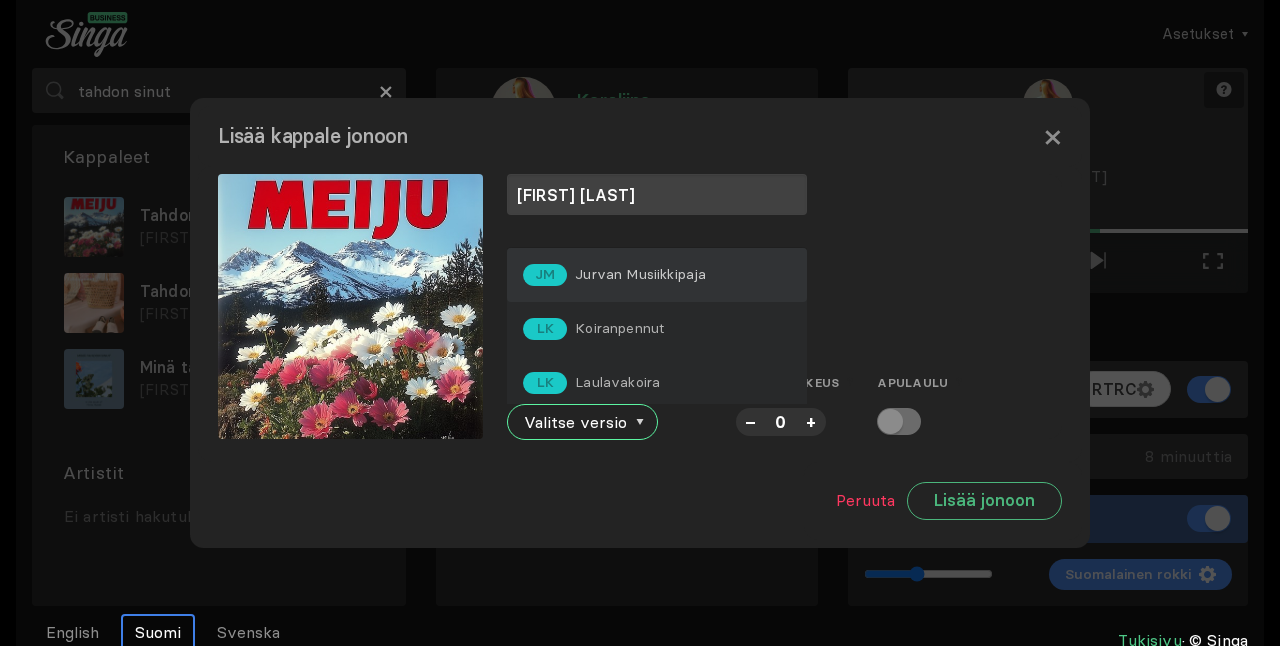 click on "[FIRST] [LAST]" at bounding box center [657, 275] 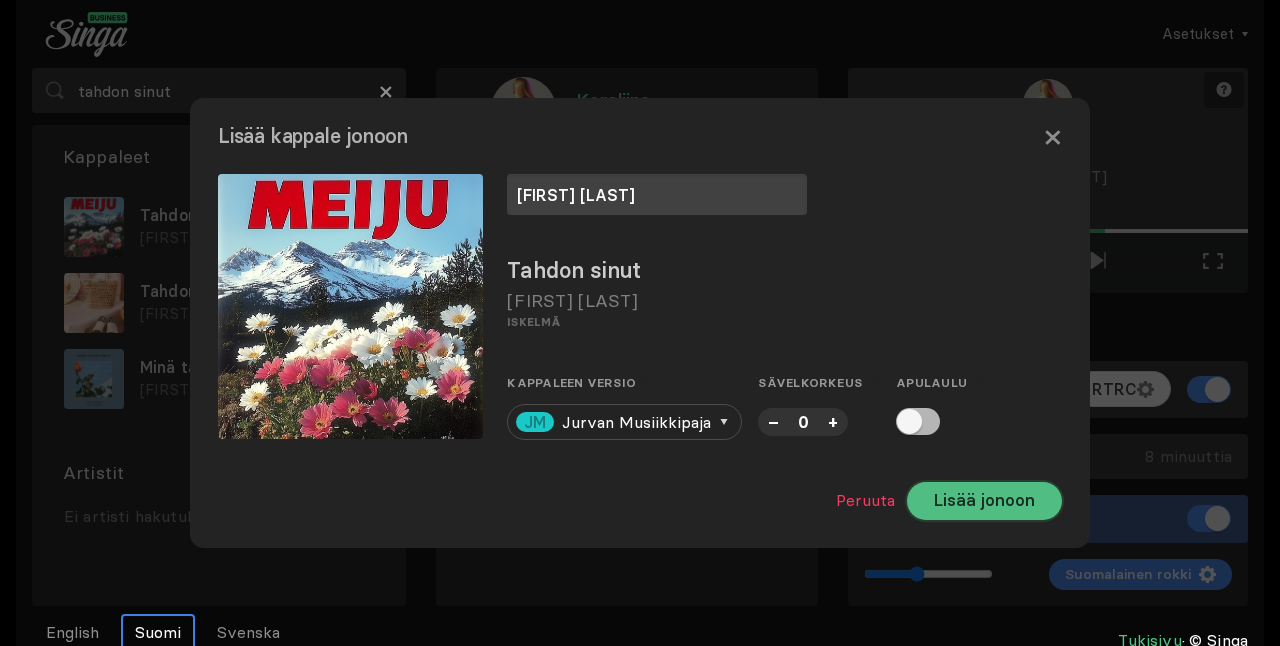click on "Lisää jonoon" at bounding box center [984, 501] 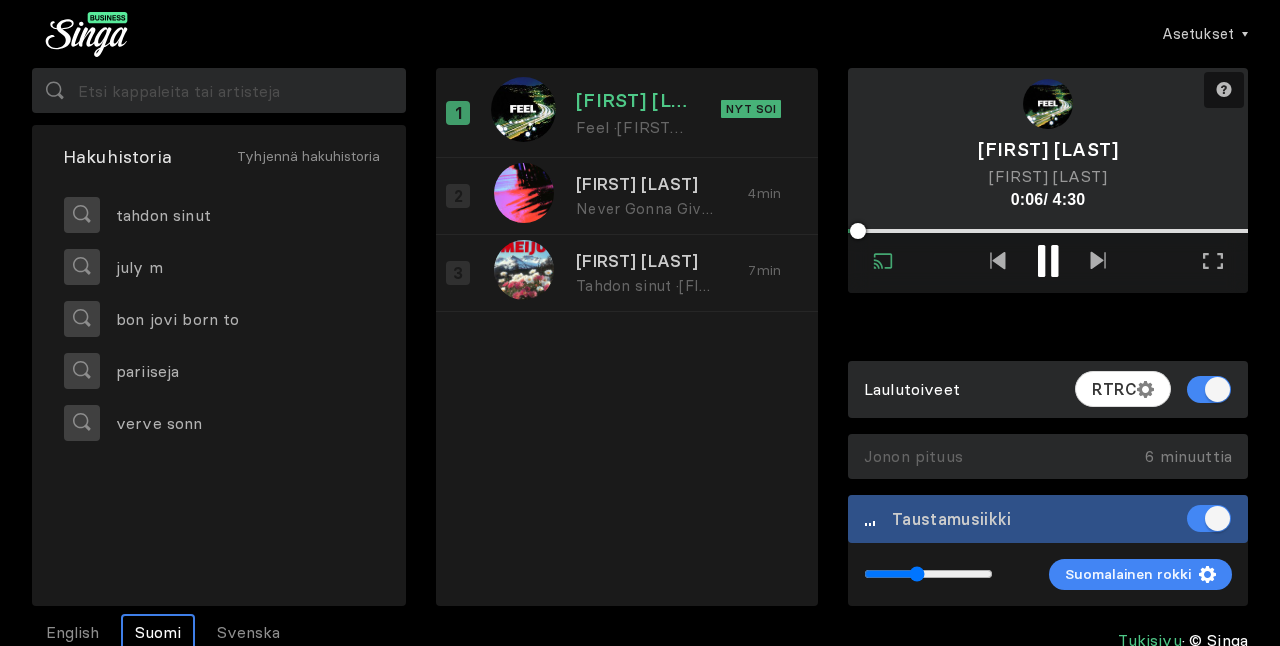 click at bounding box center [1054, 261] 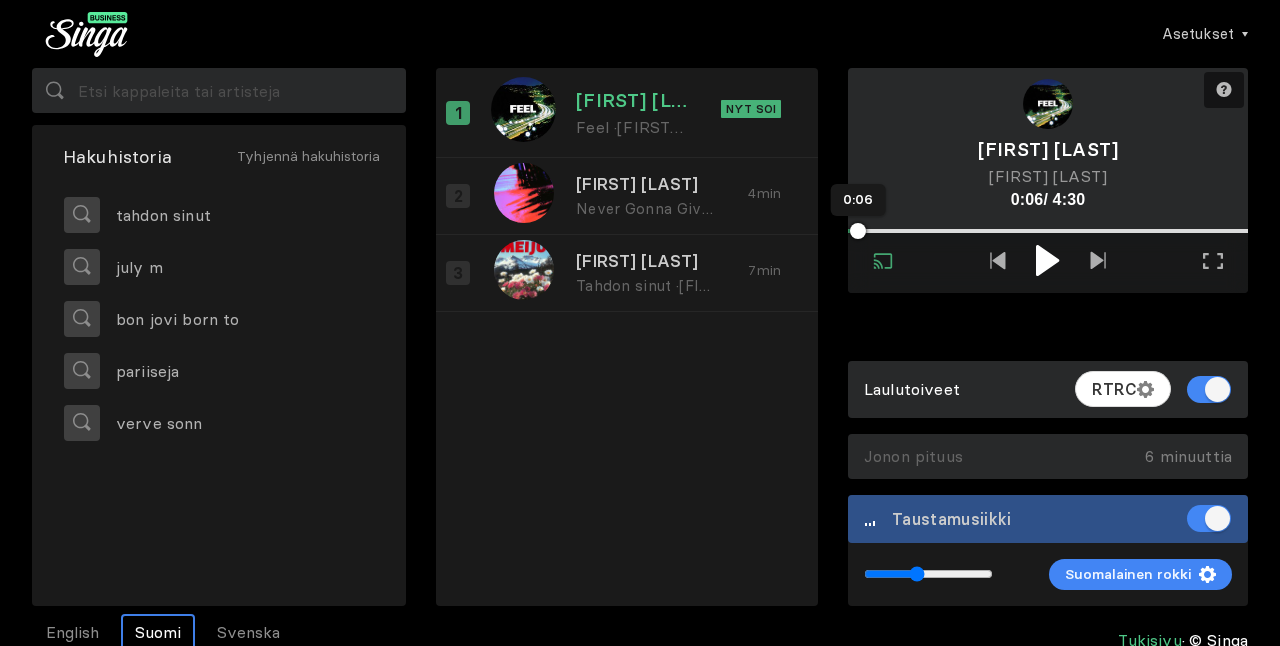 click at bounding box center [858, 231] 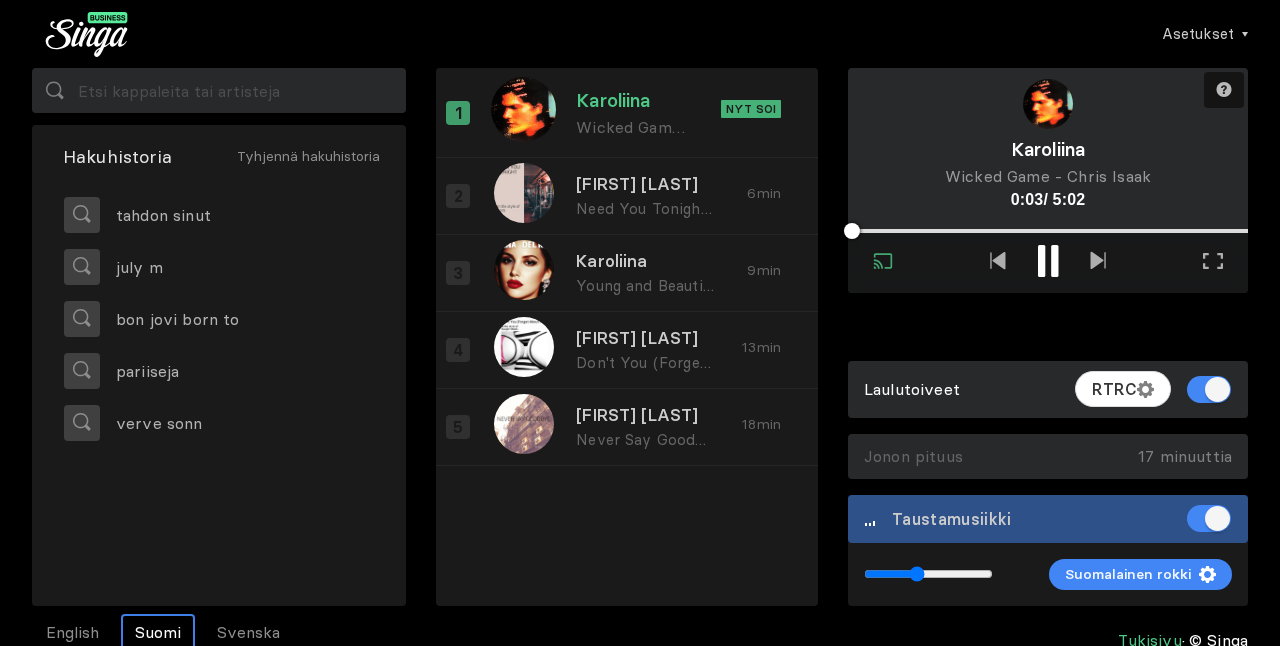 click at bounding box center (1048, 263) 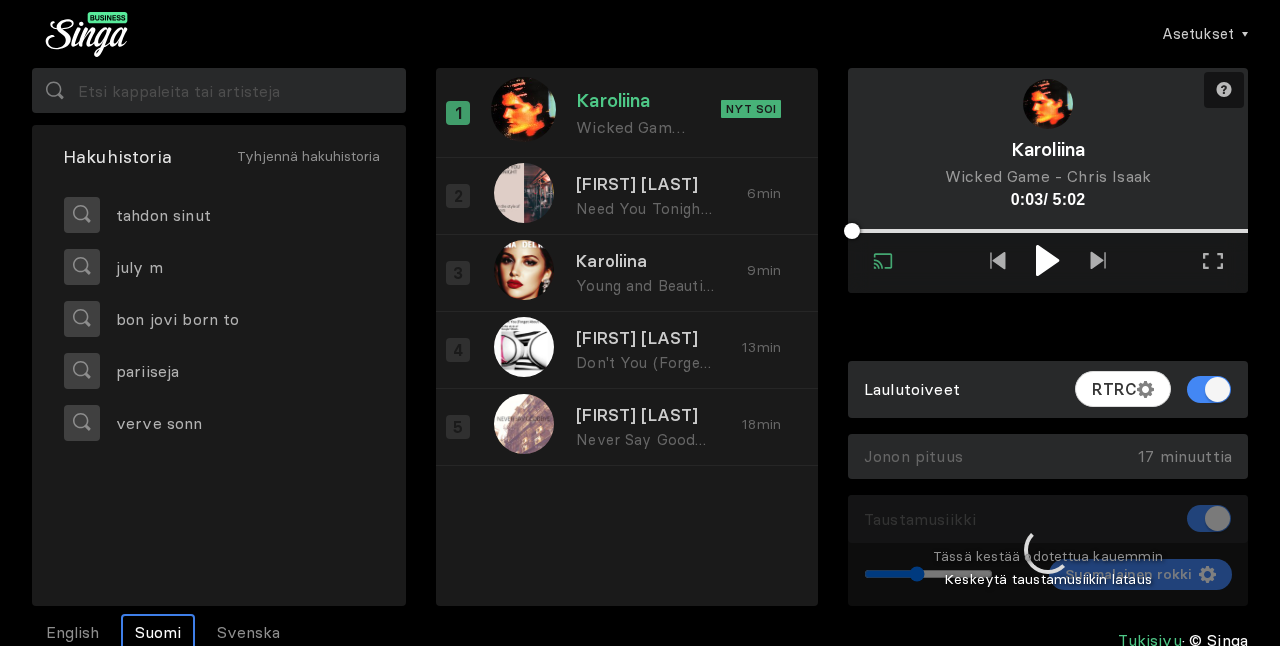 click at bounding box center (1047, 260) 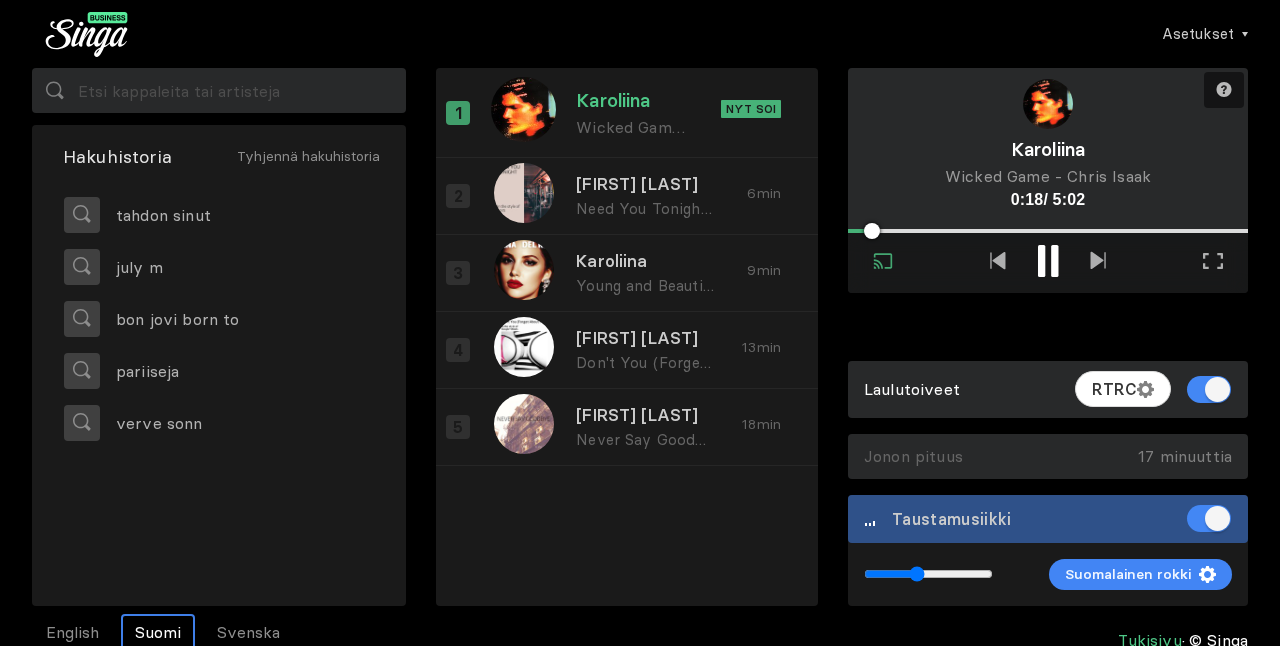 type 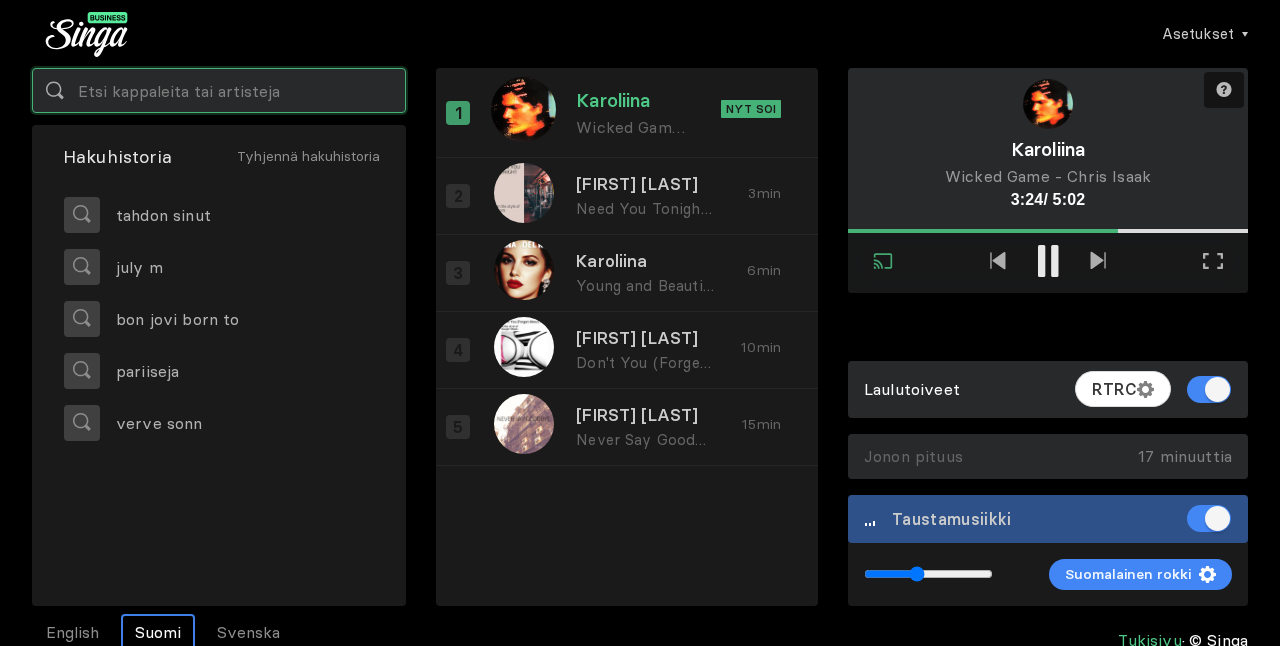 click at bounding box center (219, 90) 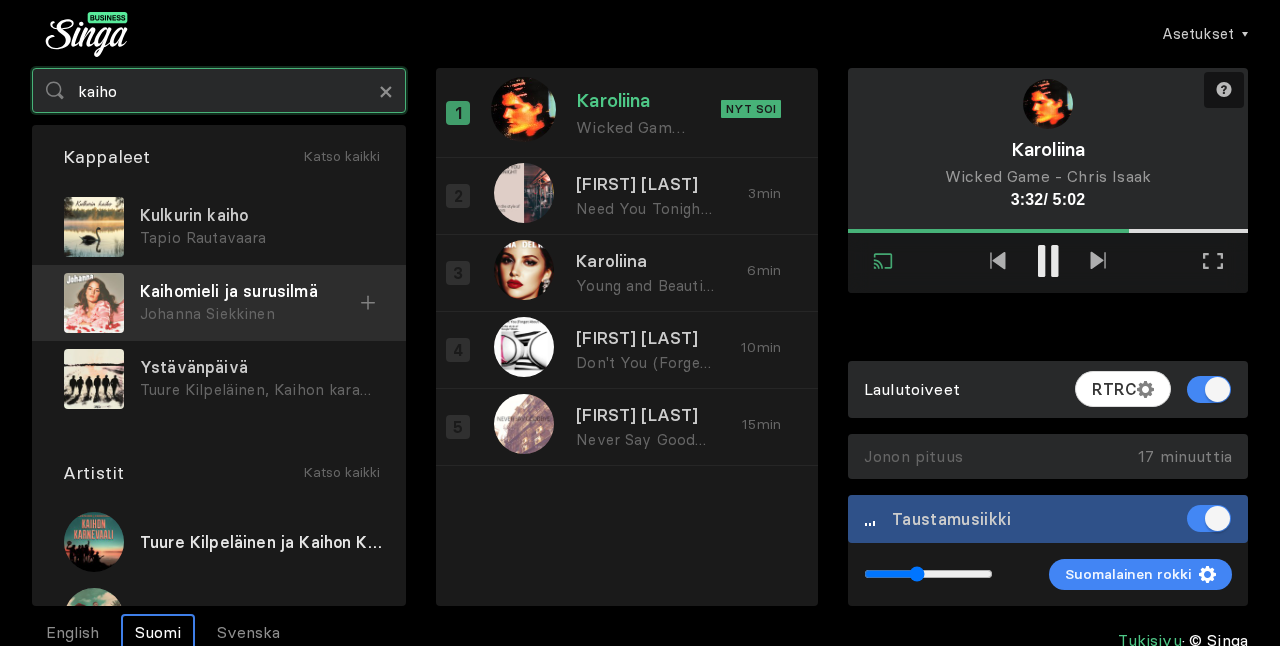 type on "kaiho" 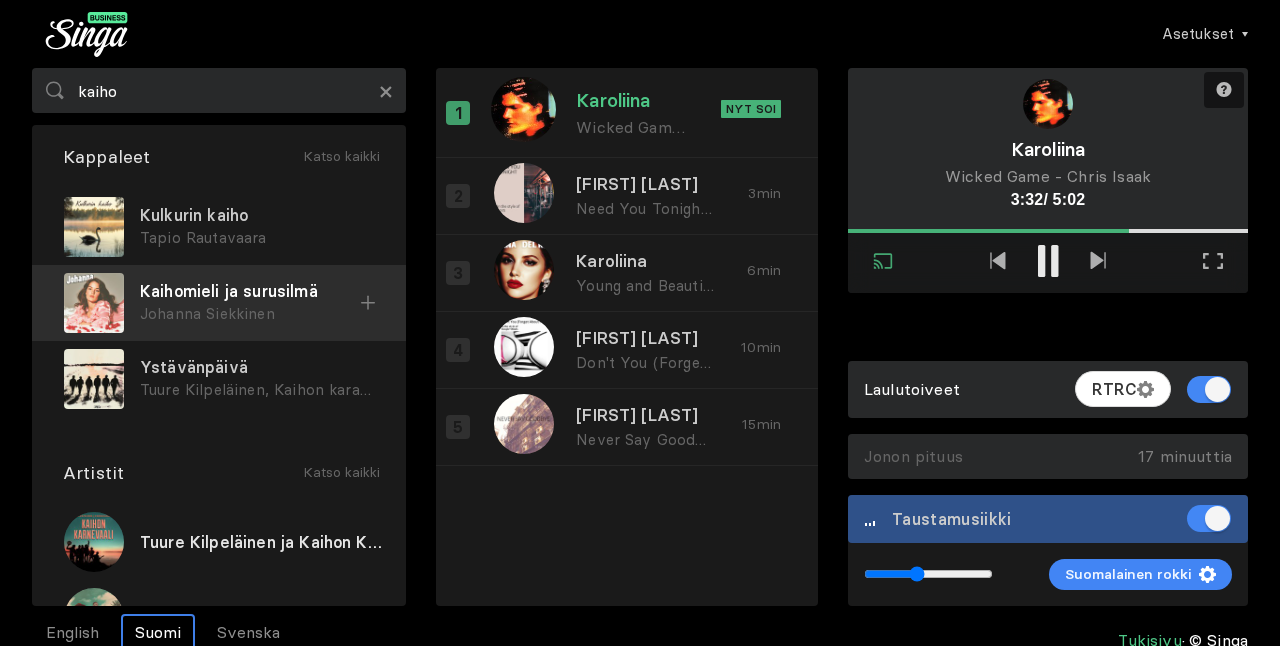 click on "Kaihomieli ja surusilmä" at bounding box center (257, 215) 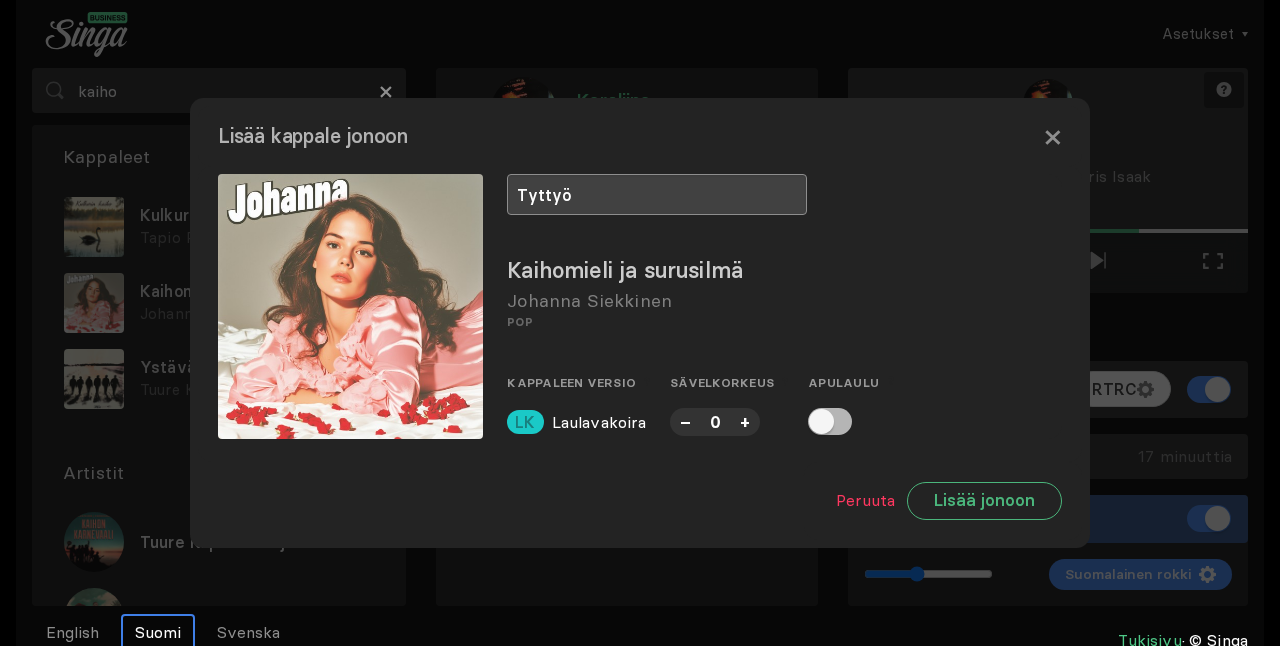 click on "Tyttyö" at bounding box center (657, 194) 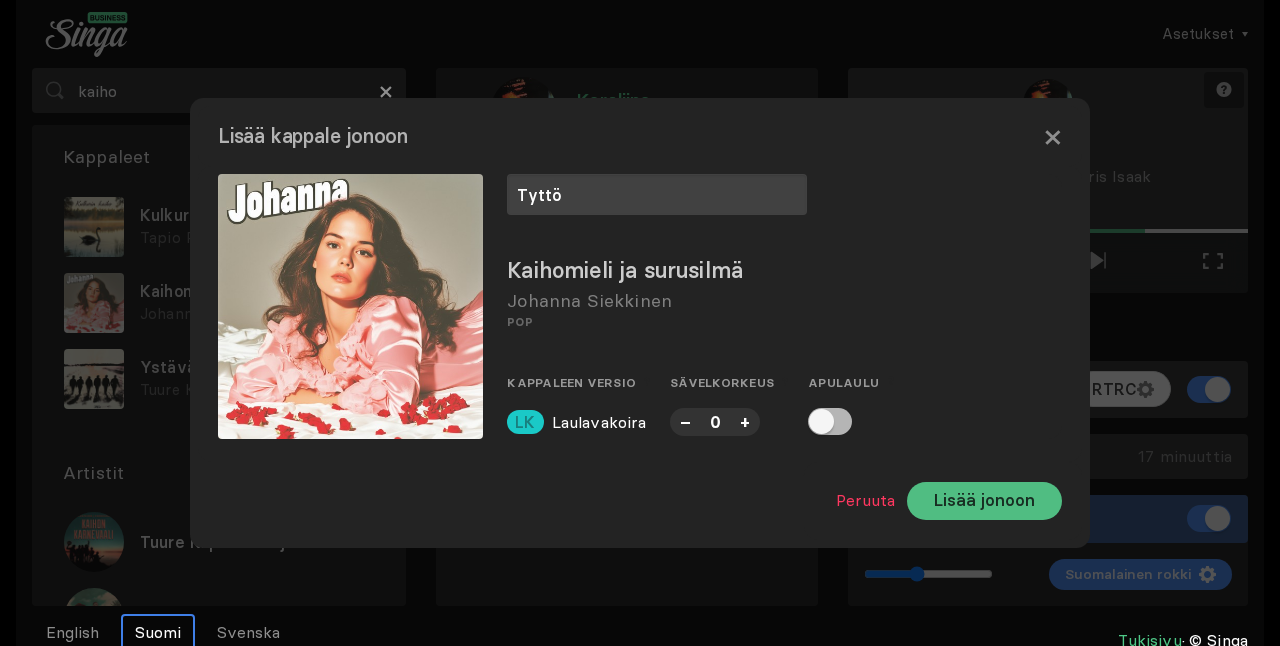 type on "Tyttö" 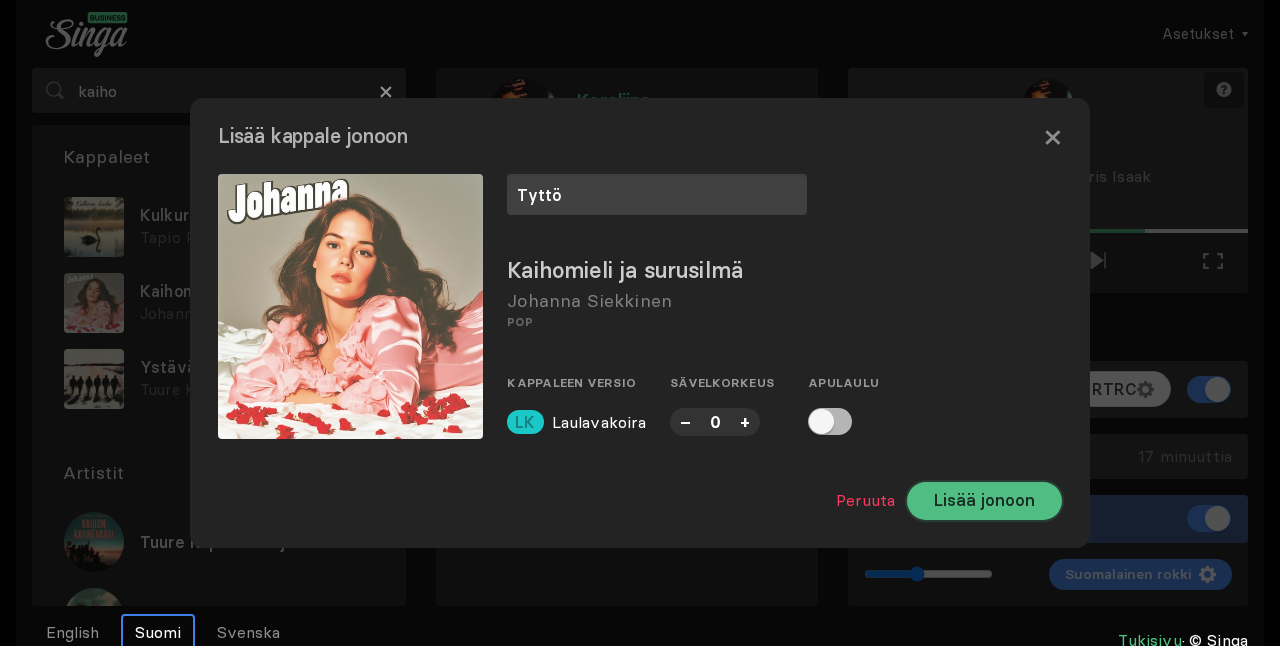click on "Lisää jonoon" at bounding box center (984, 501) 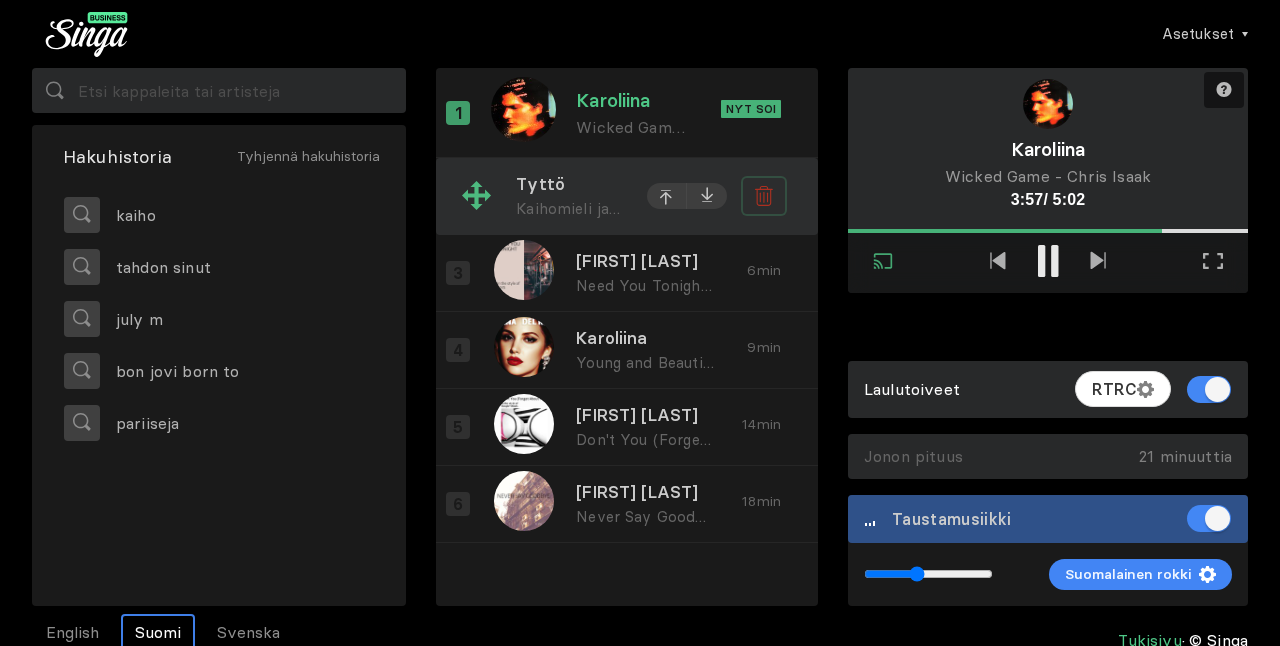 click at bounding box center [760, 198] 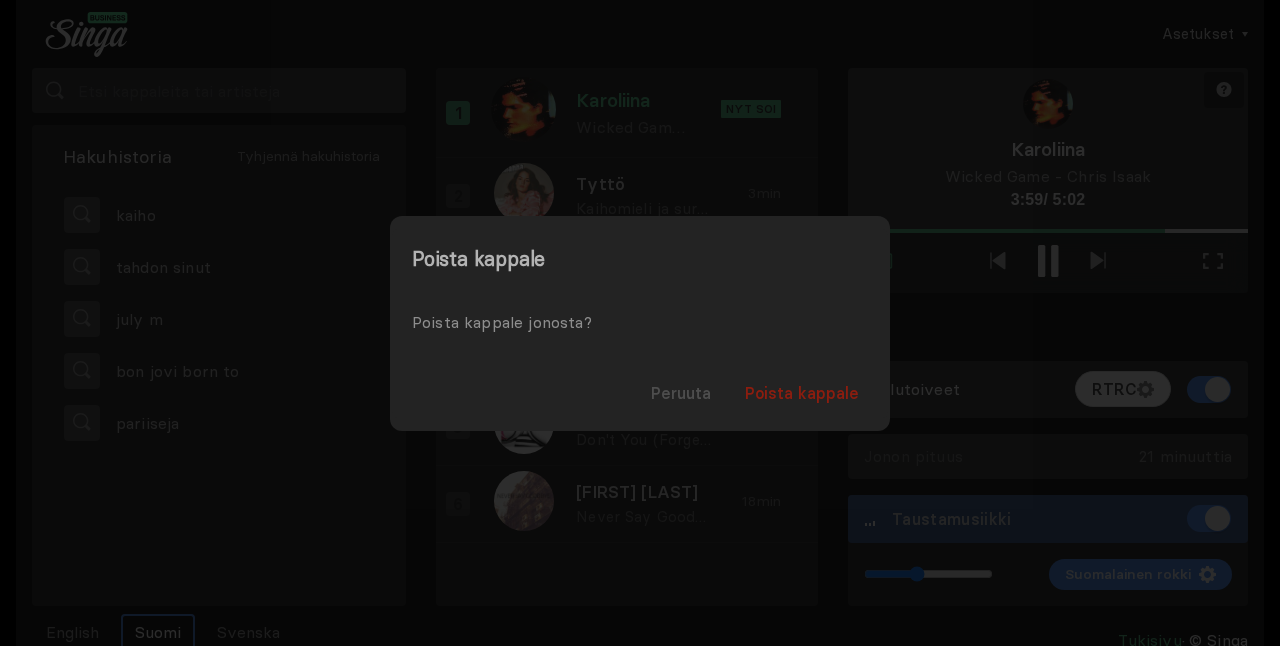click on "Poista kappale" at bounding box center [802, 393] 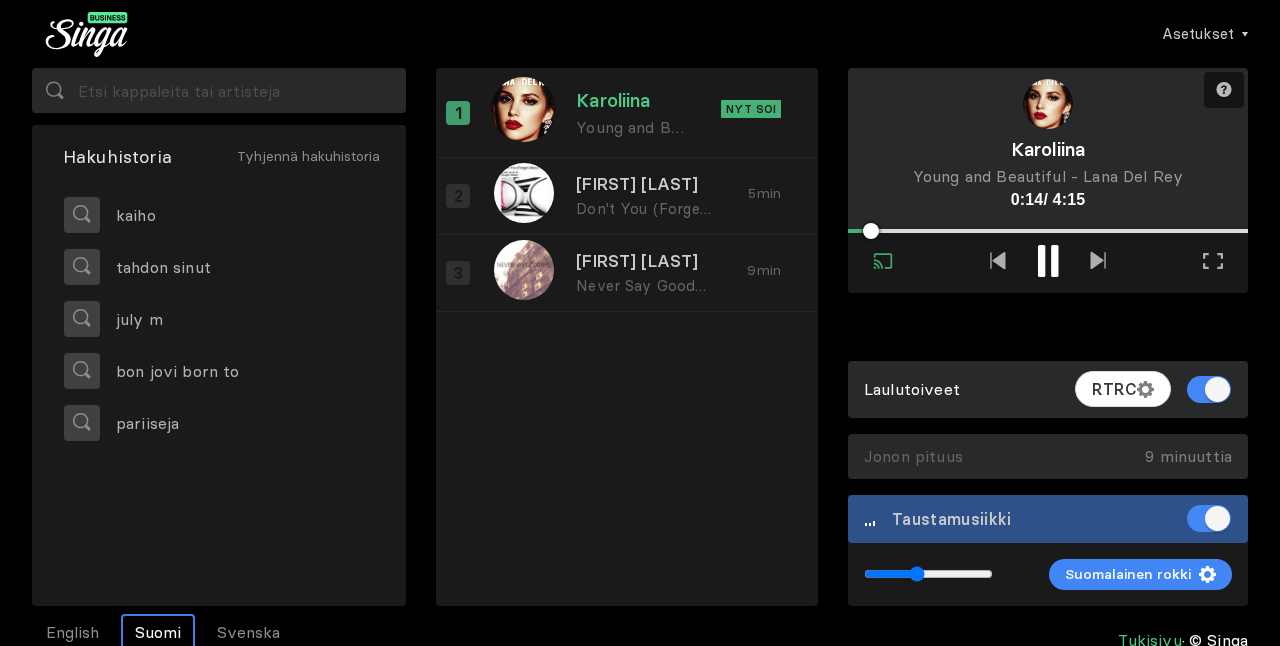 click at bounding box center (1048, 261) 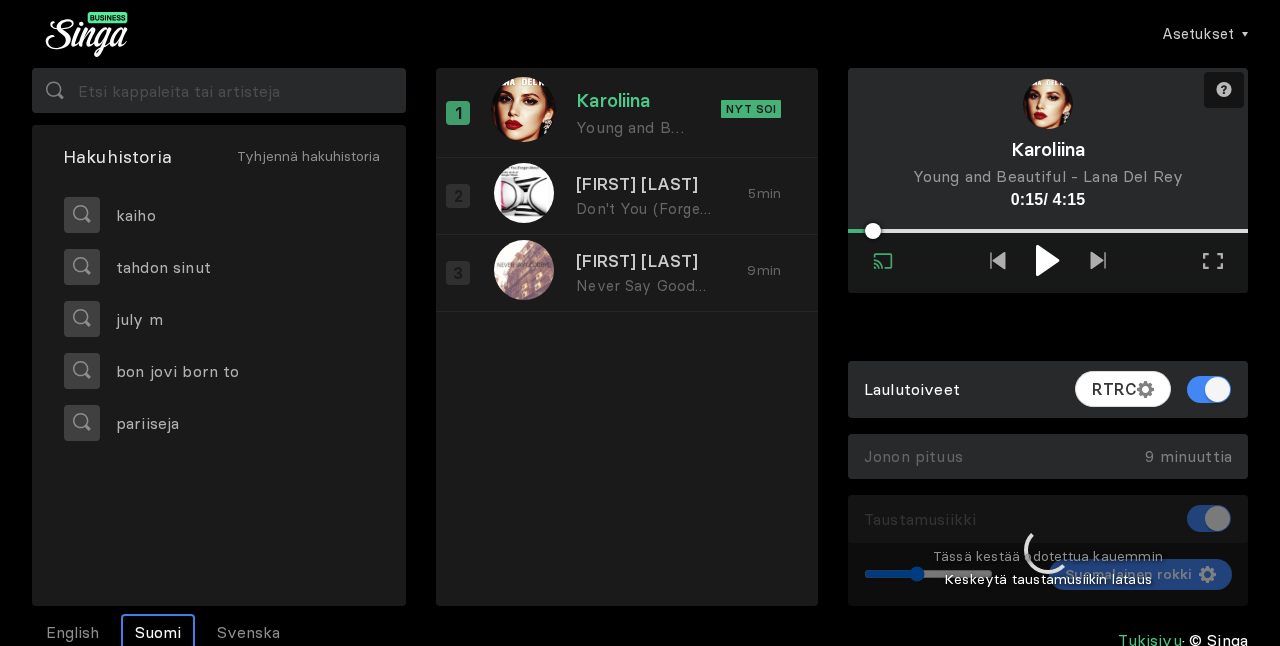 click at bounding box center (860, 231) 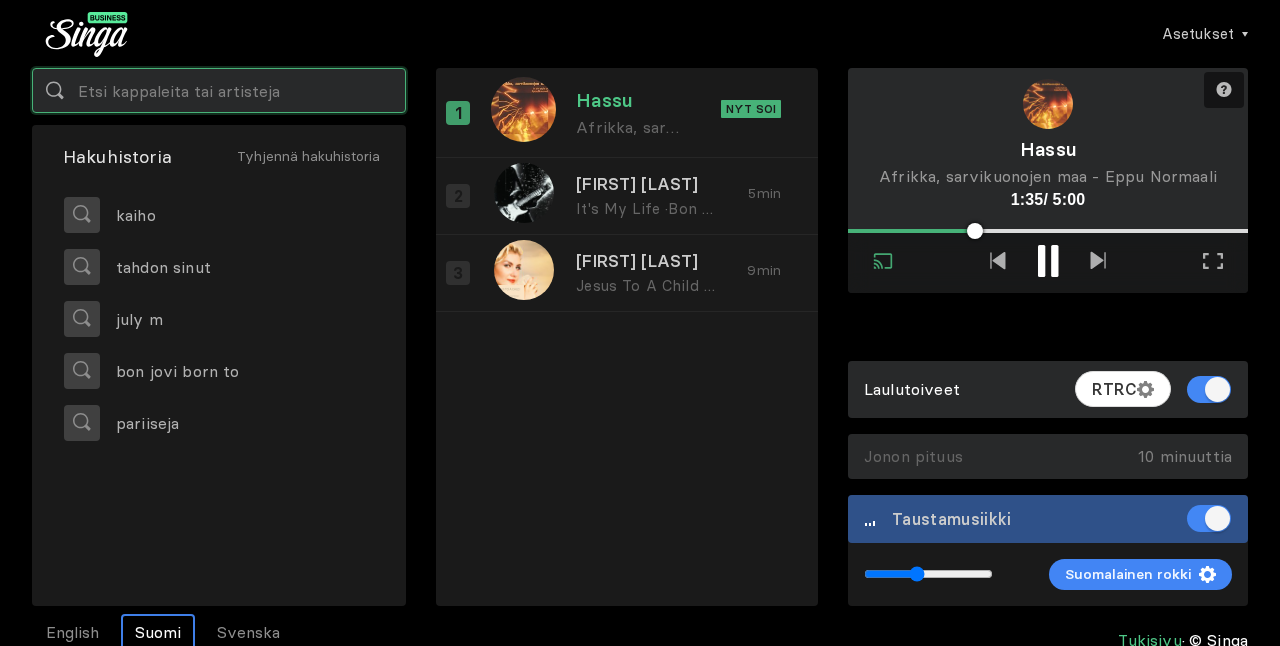 click at bounding box center (219, 90) 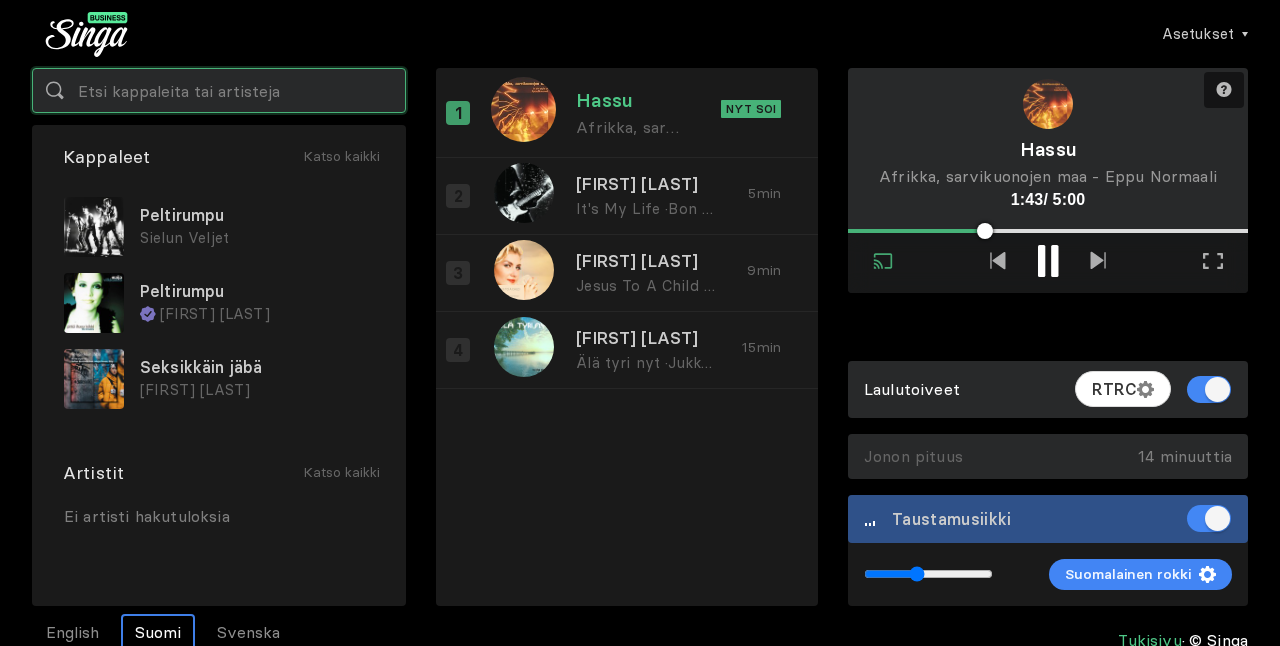 click at bounding box center (219, 90) 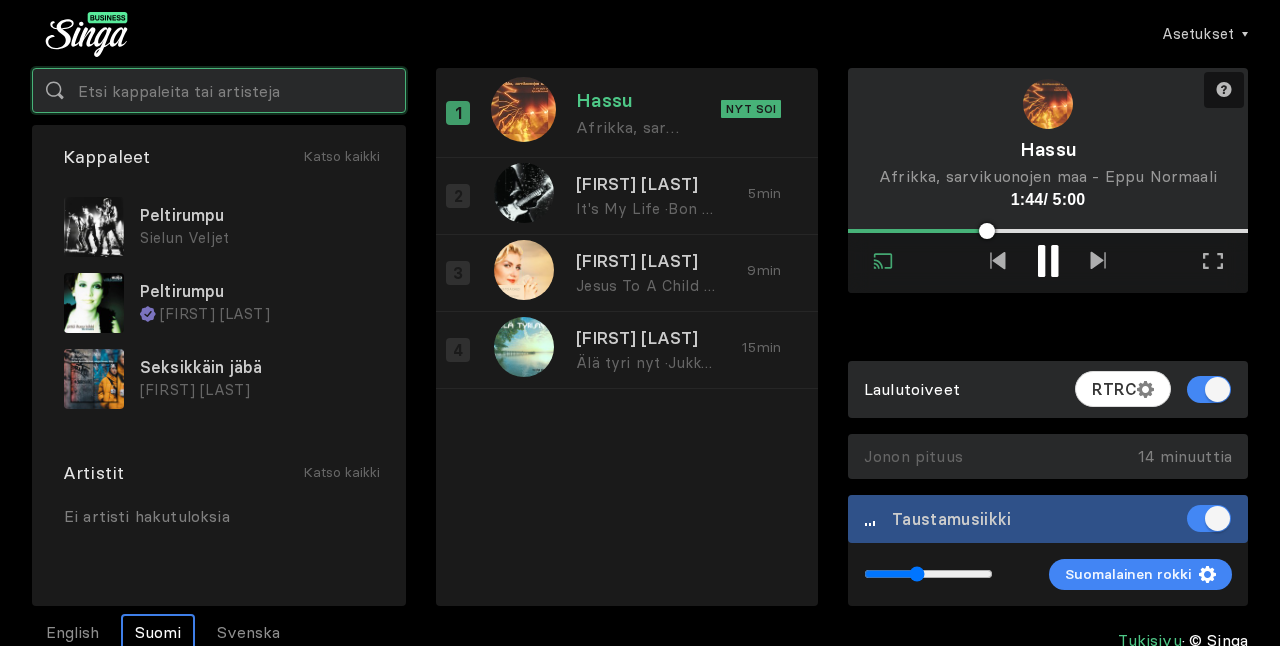 click at bounding box center [219, 90] 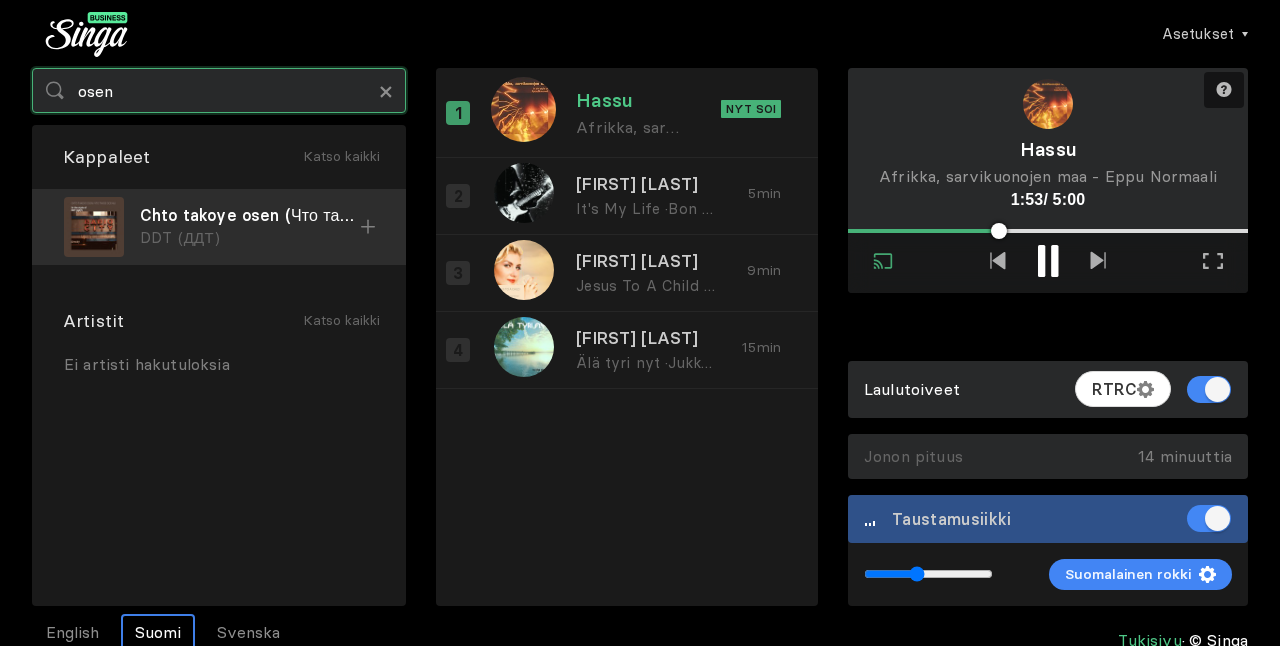 type on "osen" 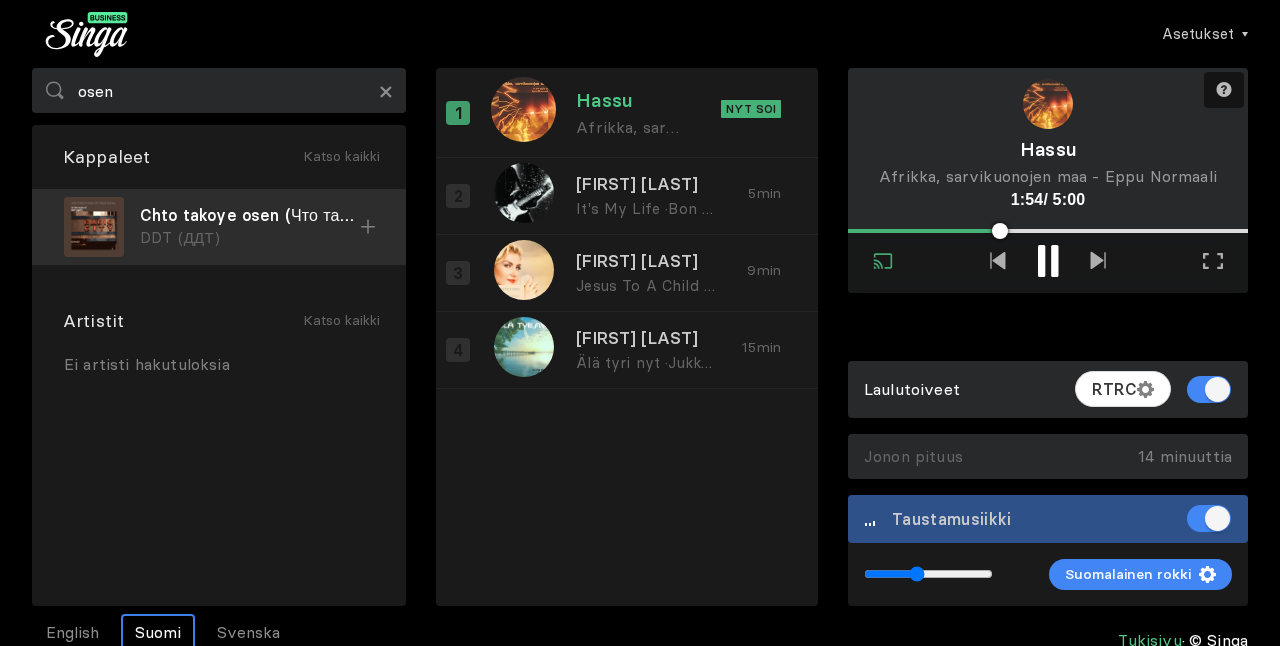 click on "Chto takoye osen (Что такое осень) DDT (ДДТ)" at bounding box center [219, 227] 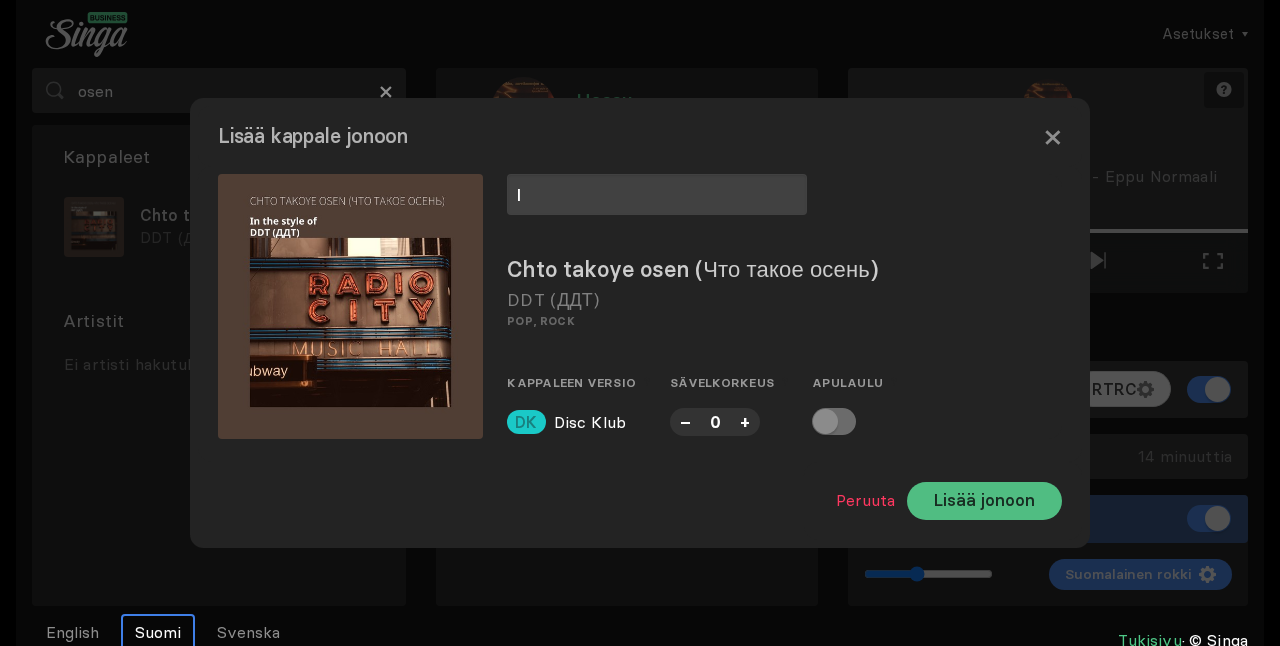 type on "I" 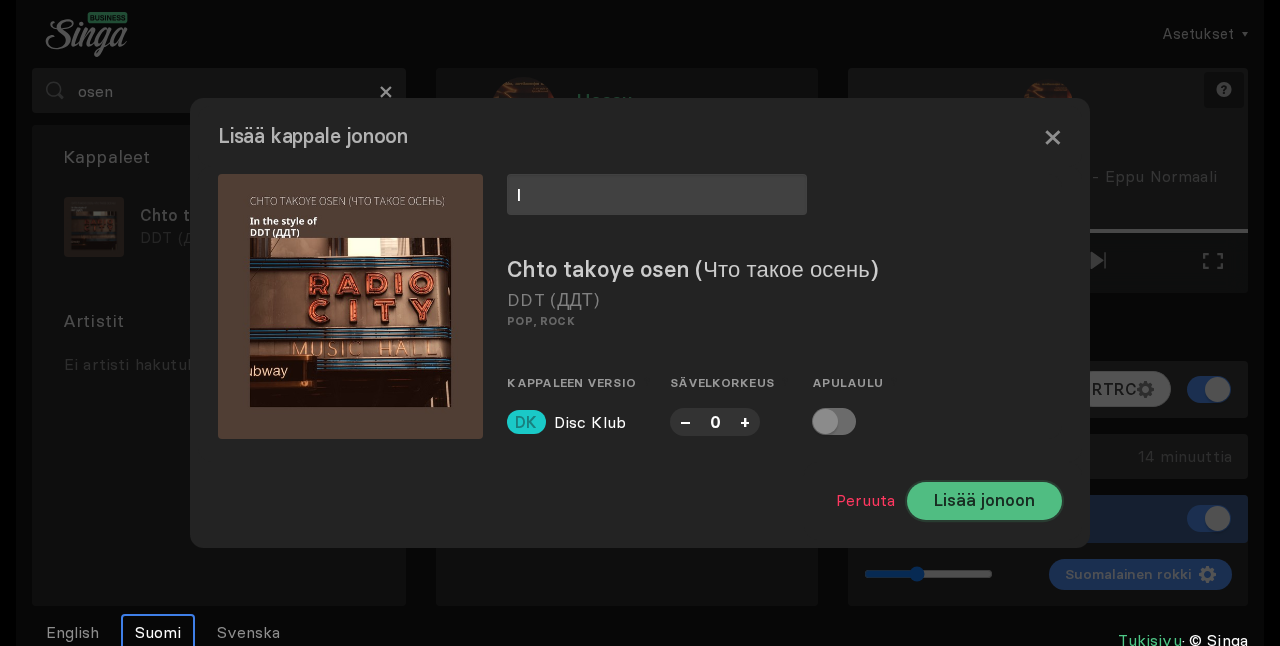 click on "Lisää jonoon" at bounding box center (984, 501) 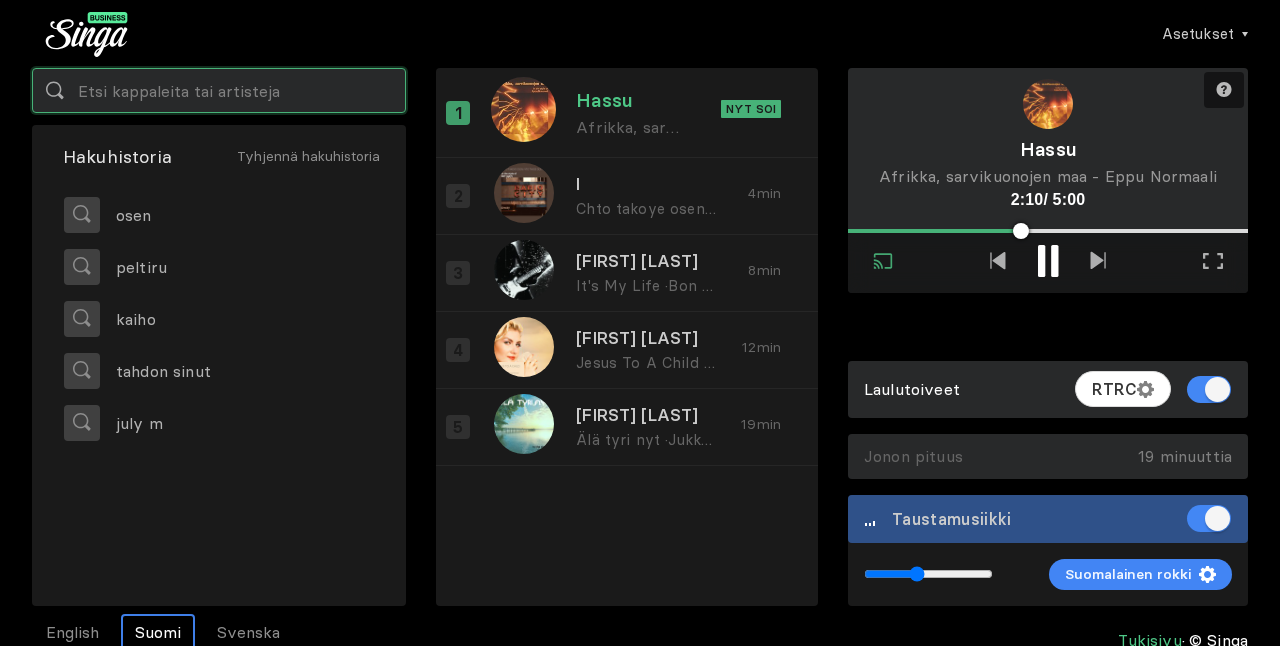 click at bounding box center [219, 90] 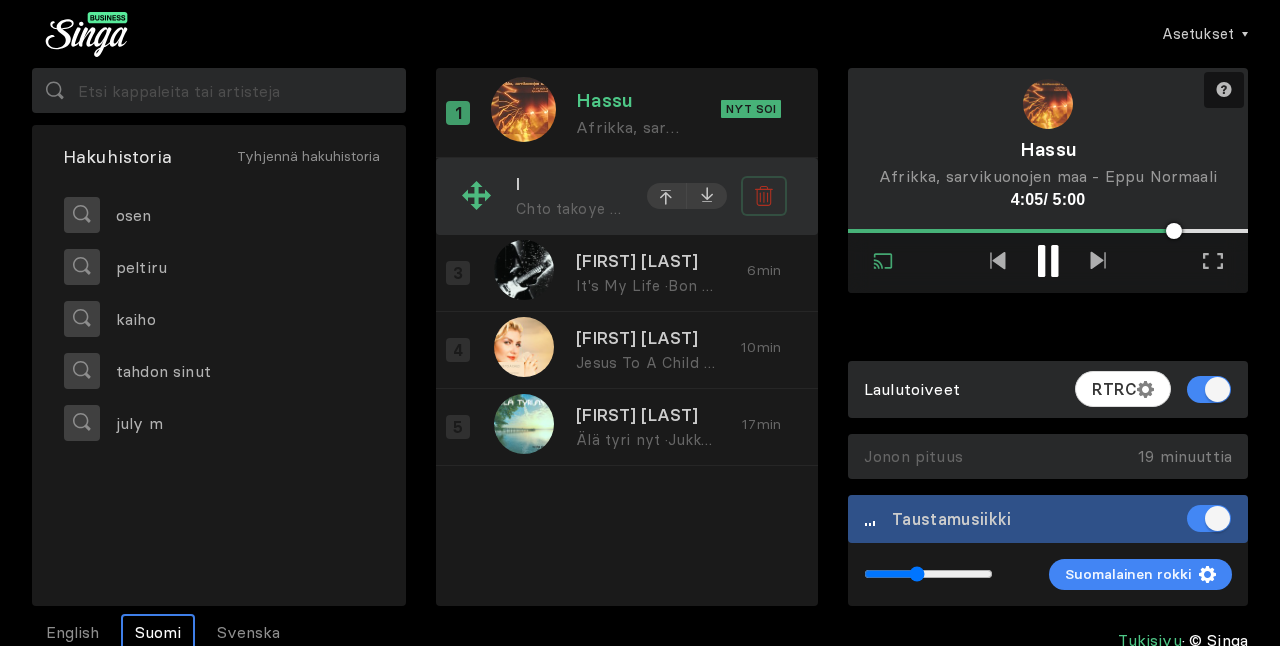 click at bounding box center [764, 196] 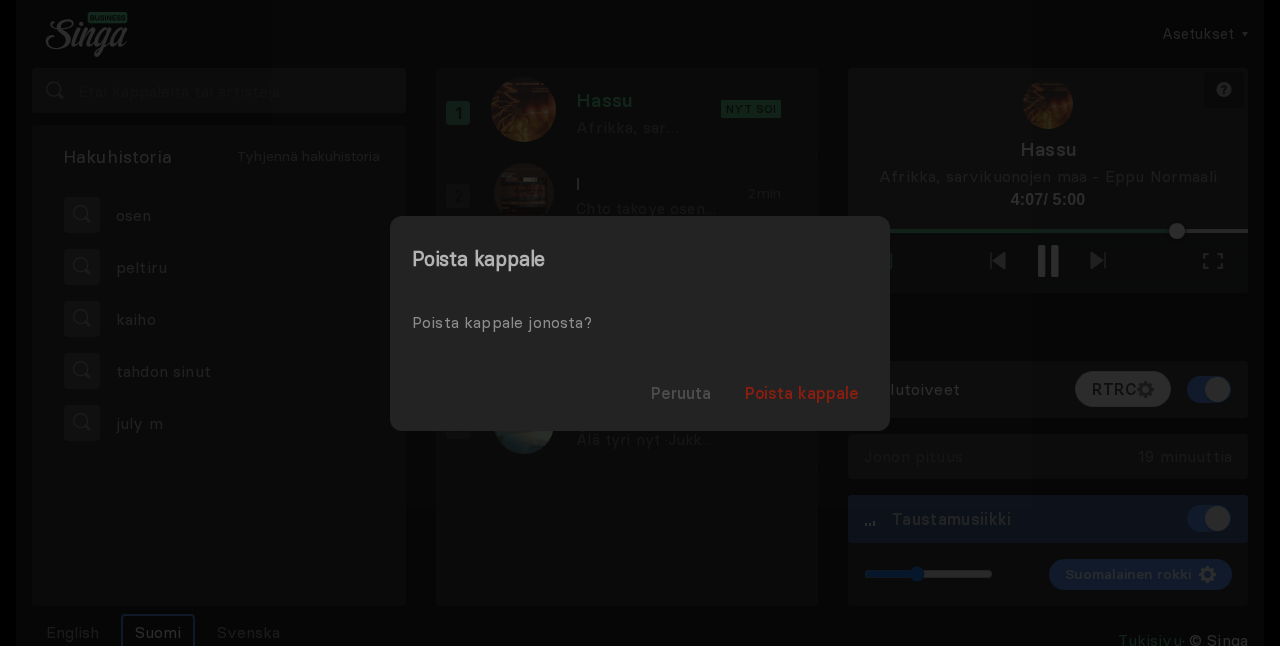 click on "Poista kappale" at bounding box center [802, 393] 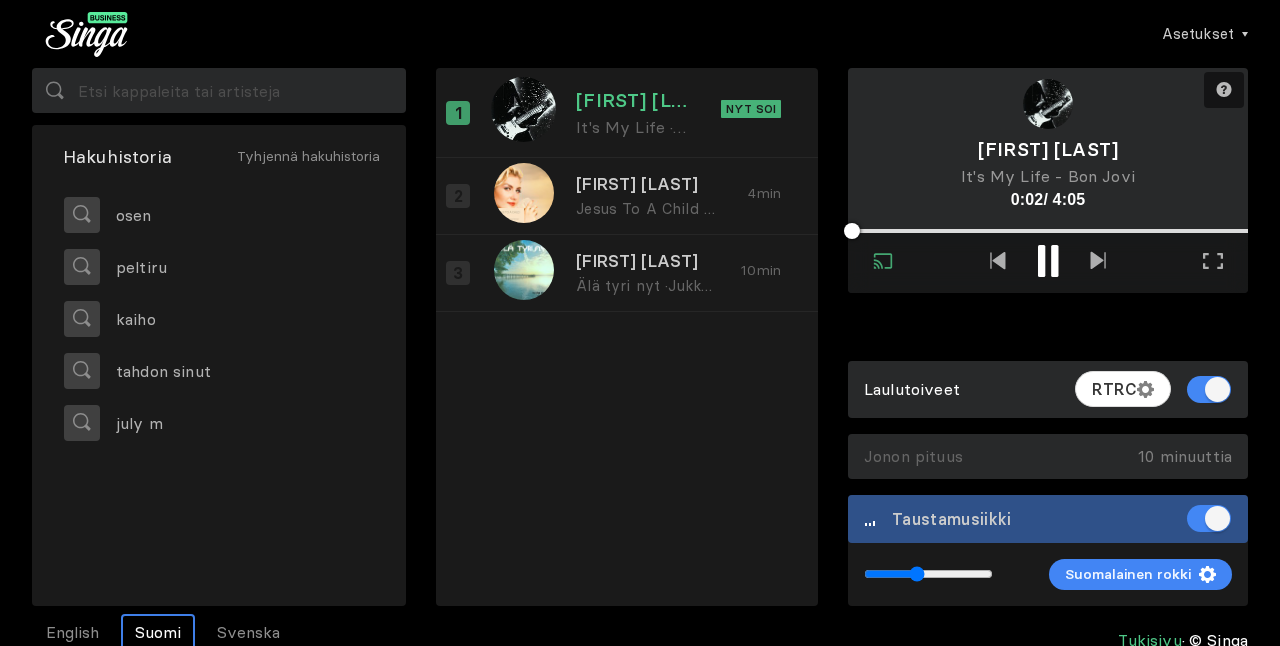 click at bounding box center [1041, 261] 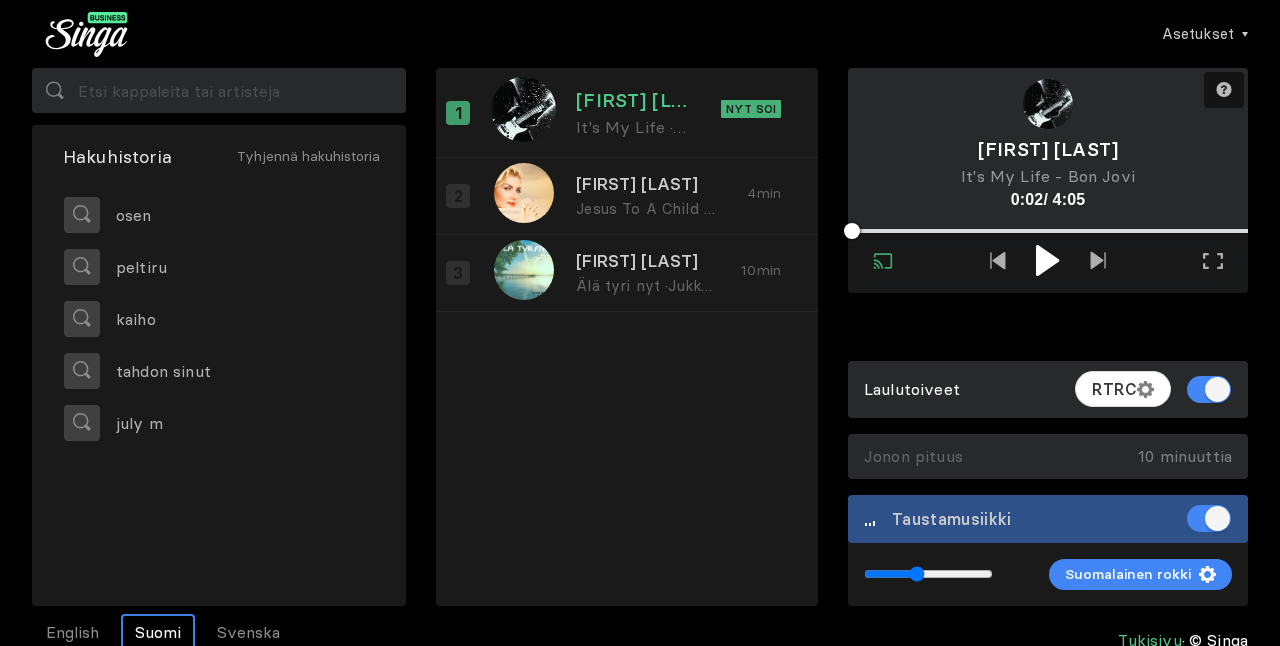 click at bounding box center [1048, 260] 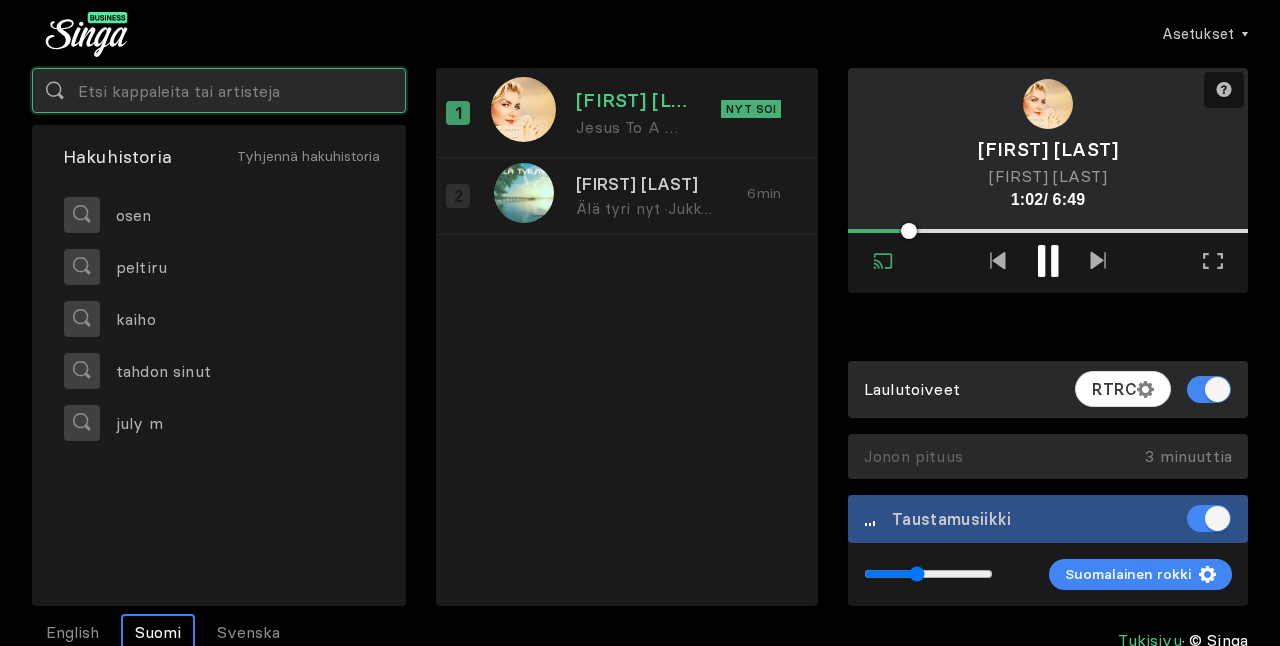 click at bounding box center (219, 90) 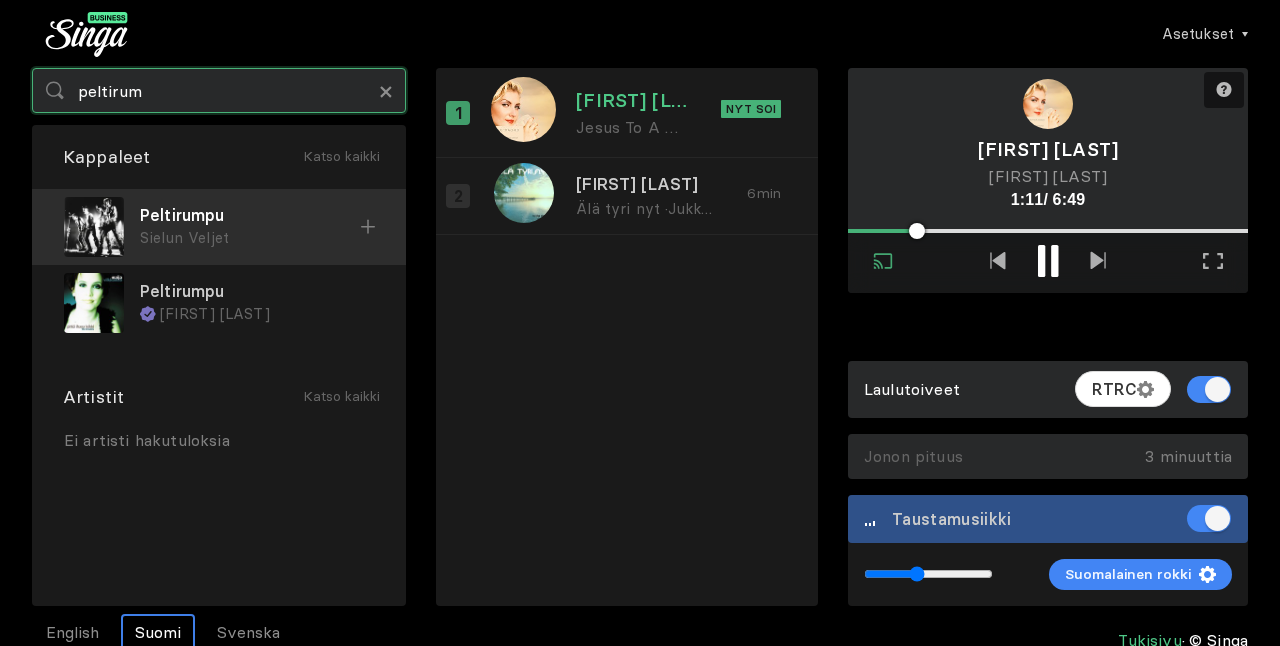 type on "peltirum" 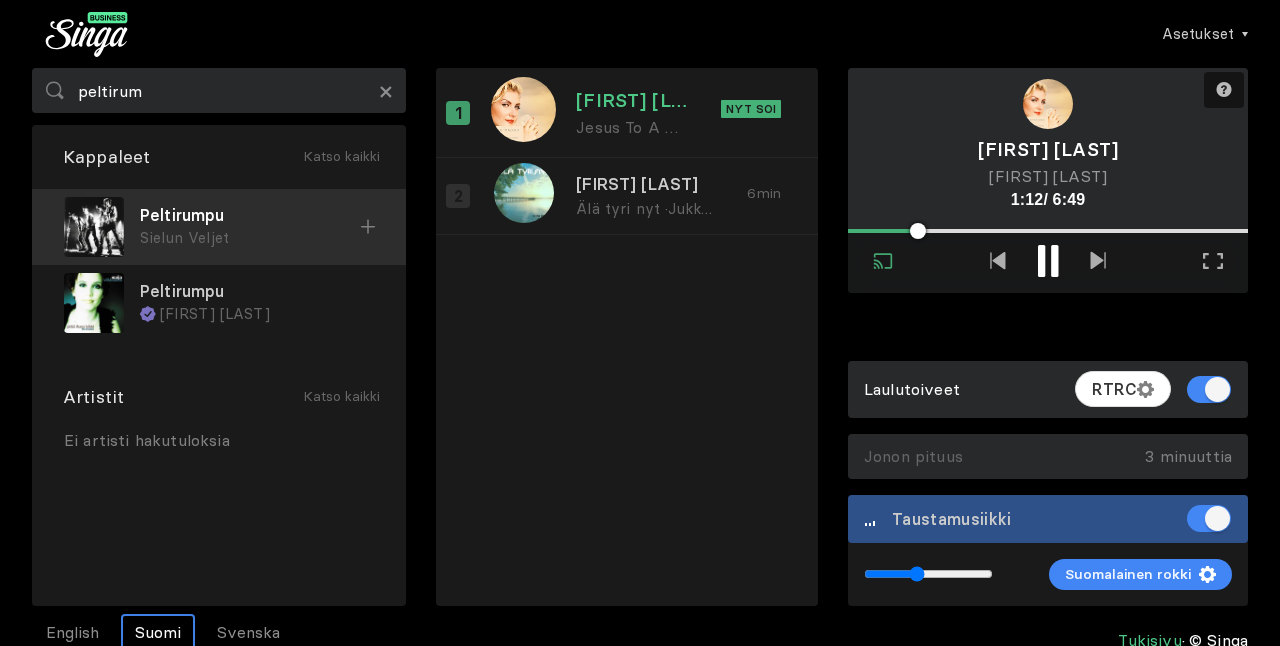 click on "Peltirumpu" at bounding box center (250, 215) 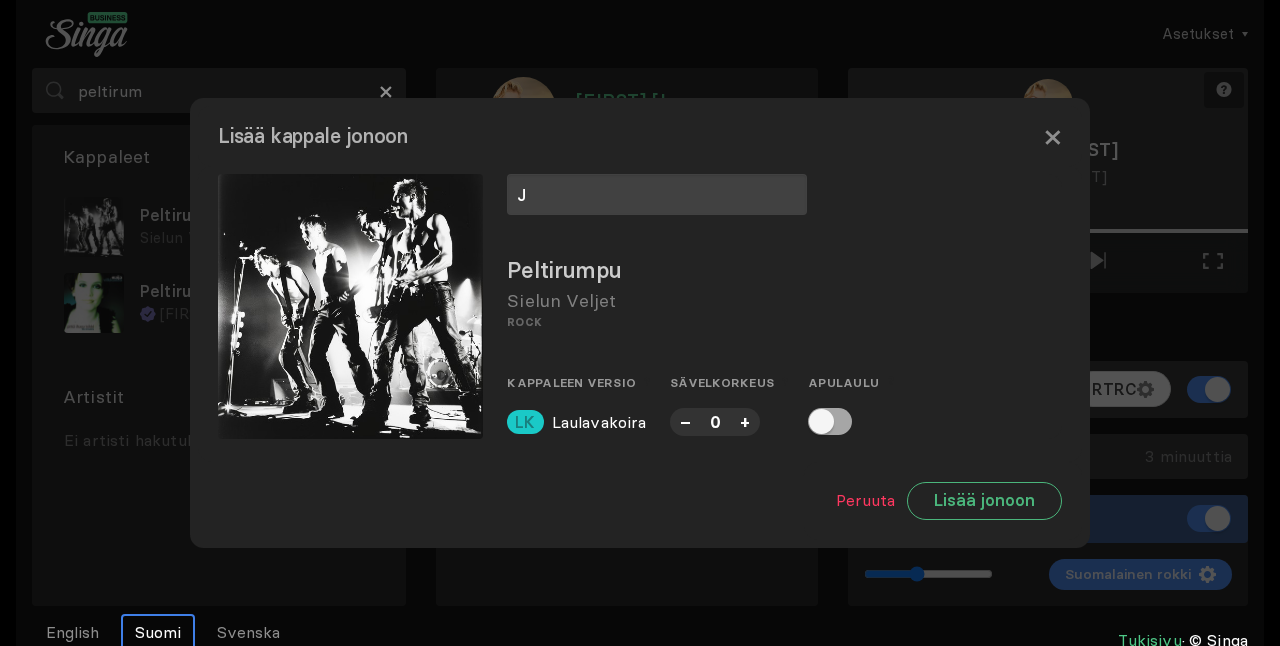 type on "J" 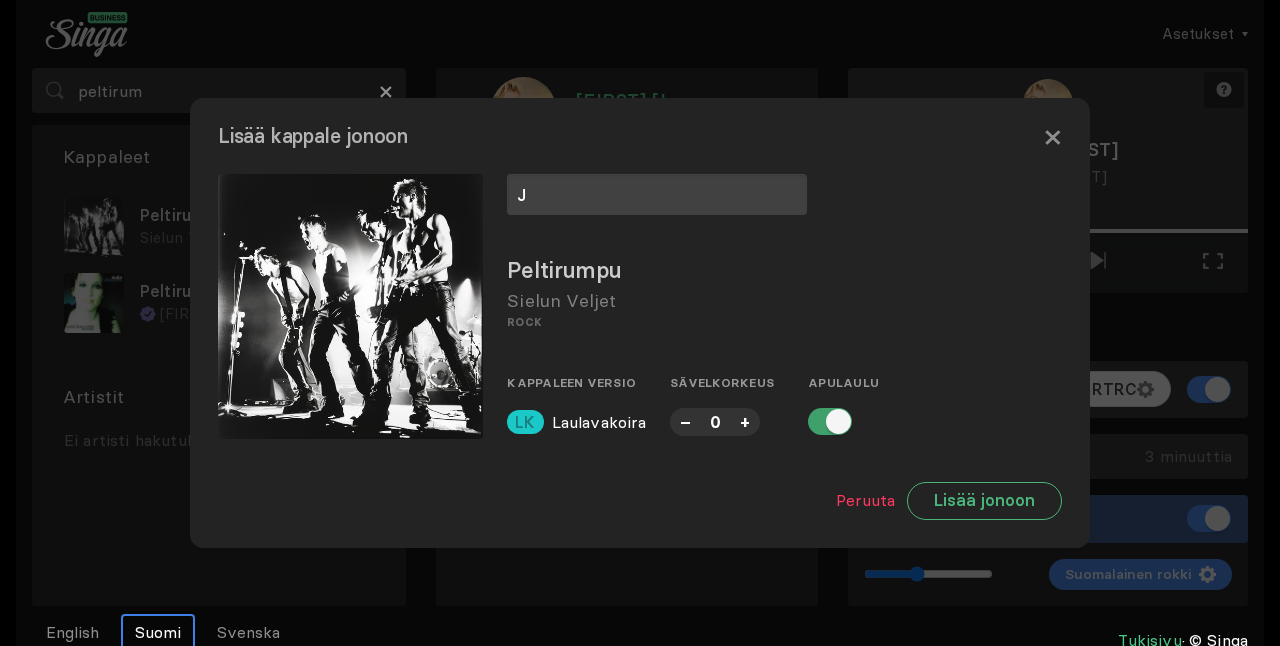 click at bounding box center (830, 421) 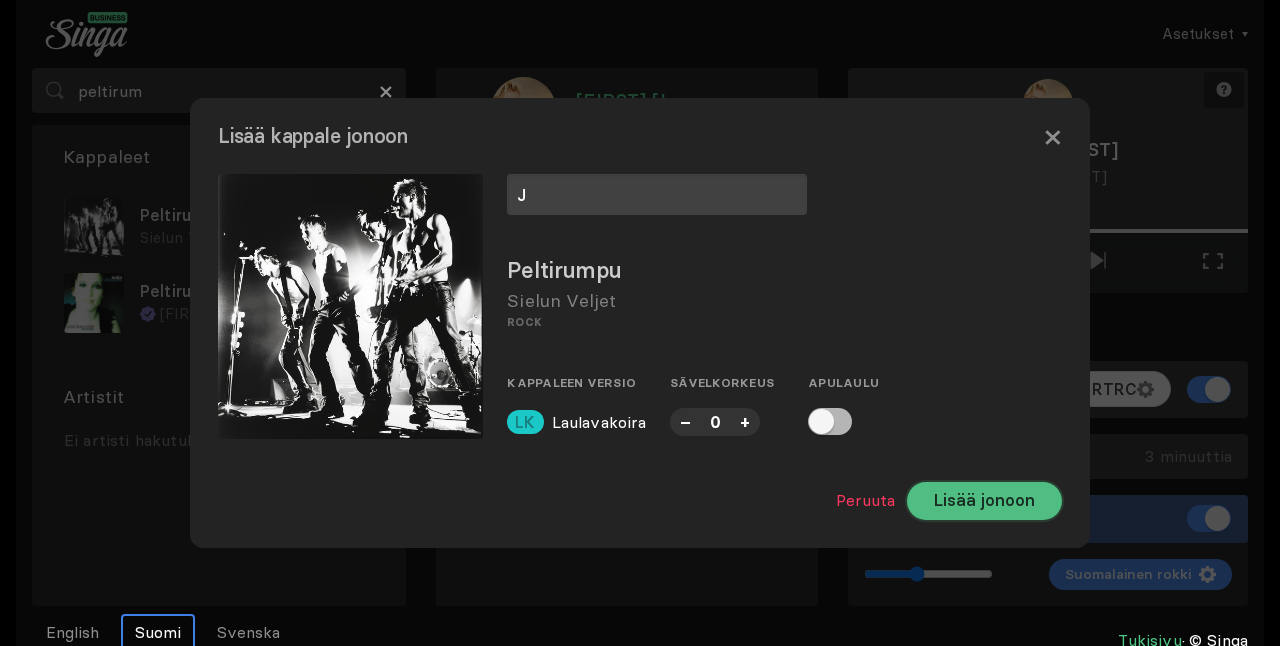 click on "Lisää jonoon" at bounding box center (984, 501) 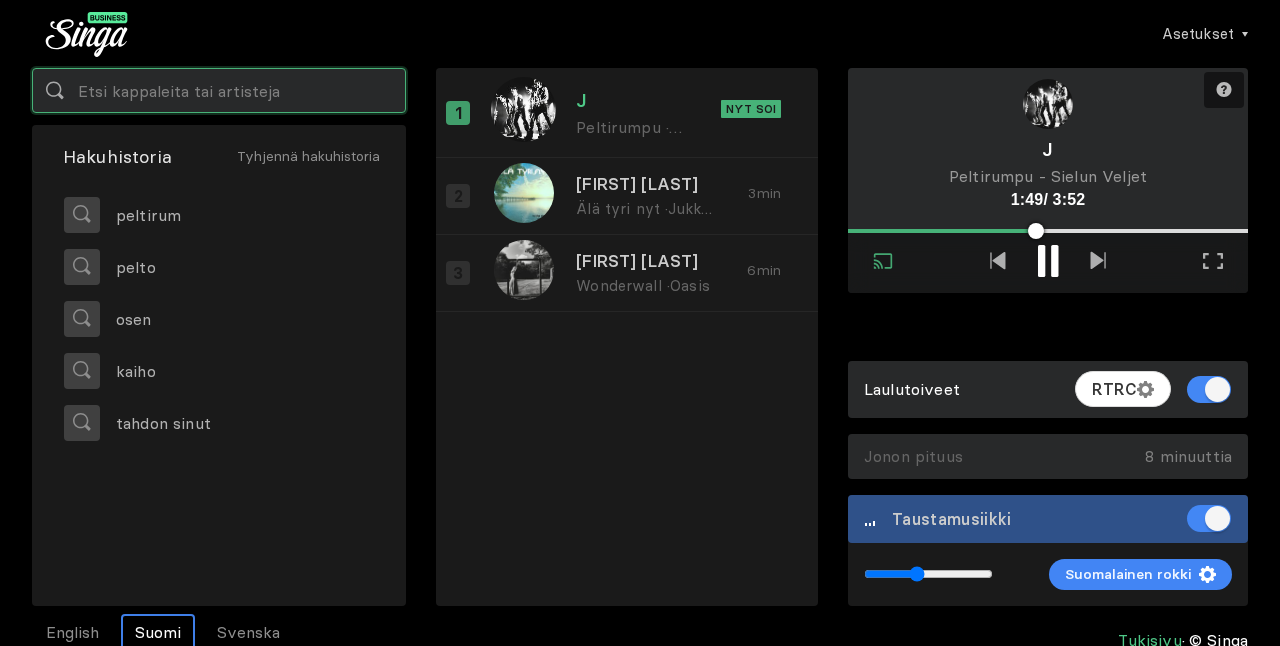 click at bounding box center (219, 90) 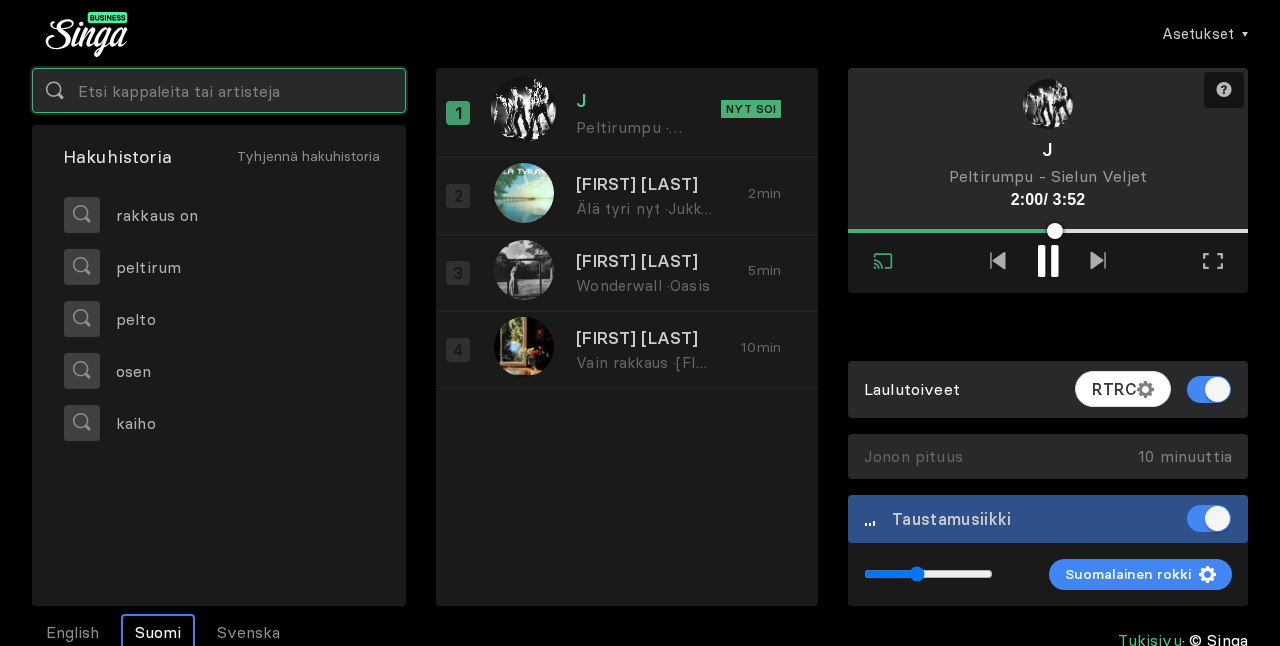 click at bounding box center [219, 90] 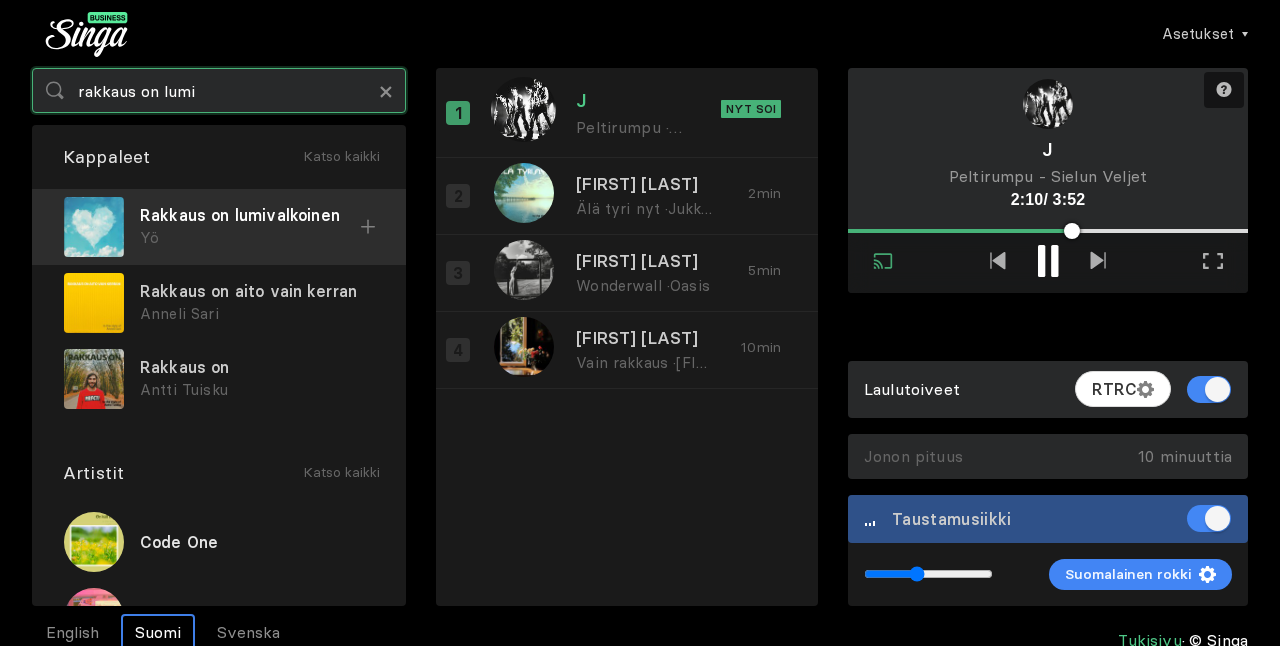 type on "rakkaus on lumi" 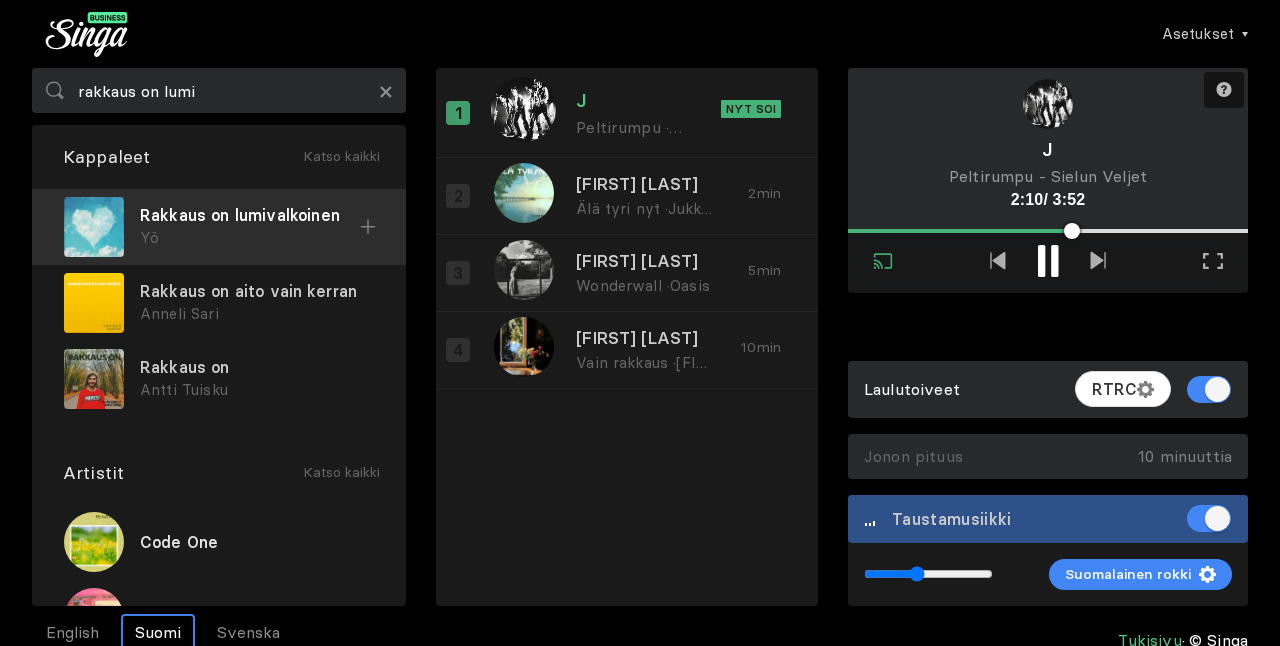 click on "Rakkaus on lumivalkoinen" at bounding box center (250, 215) 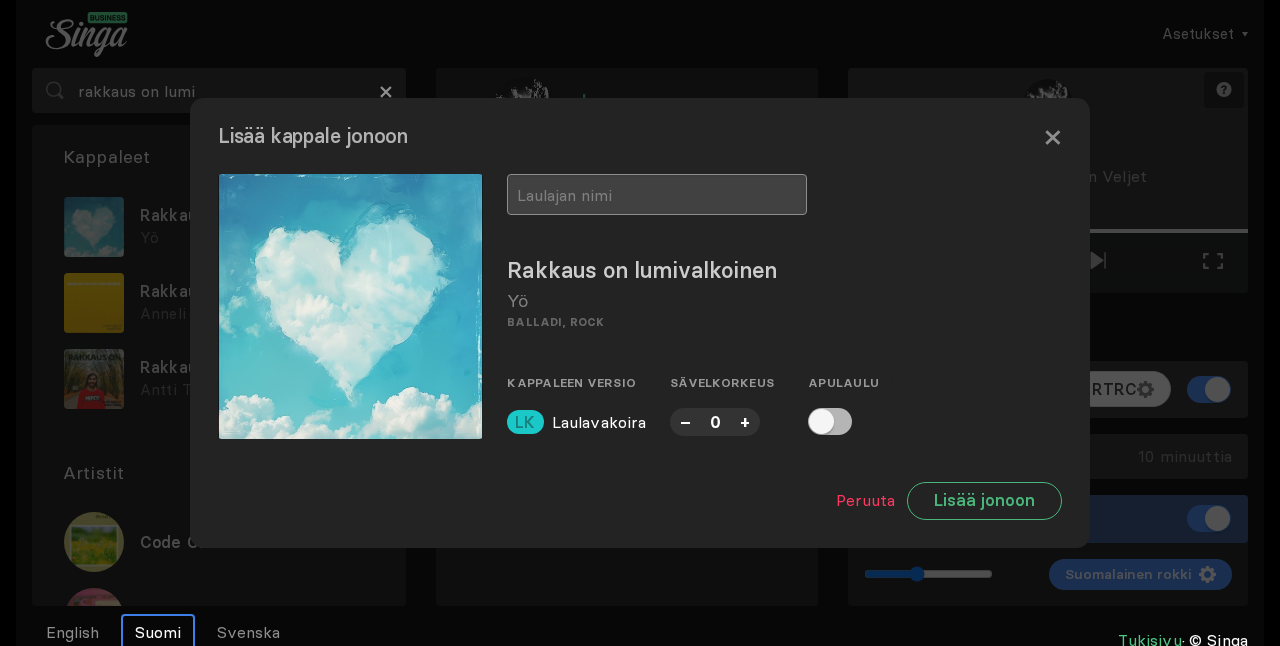 click at bounding box center [657, 194] 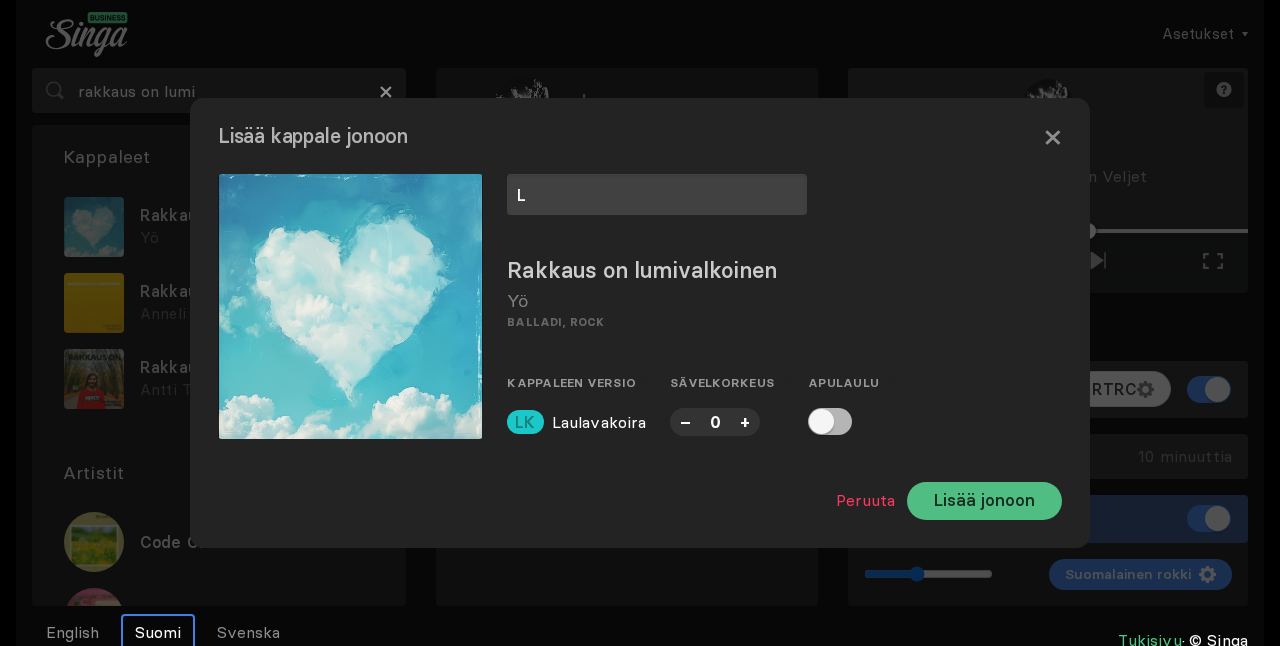 type on "L" 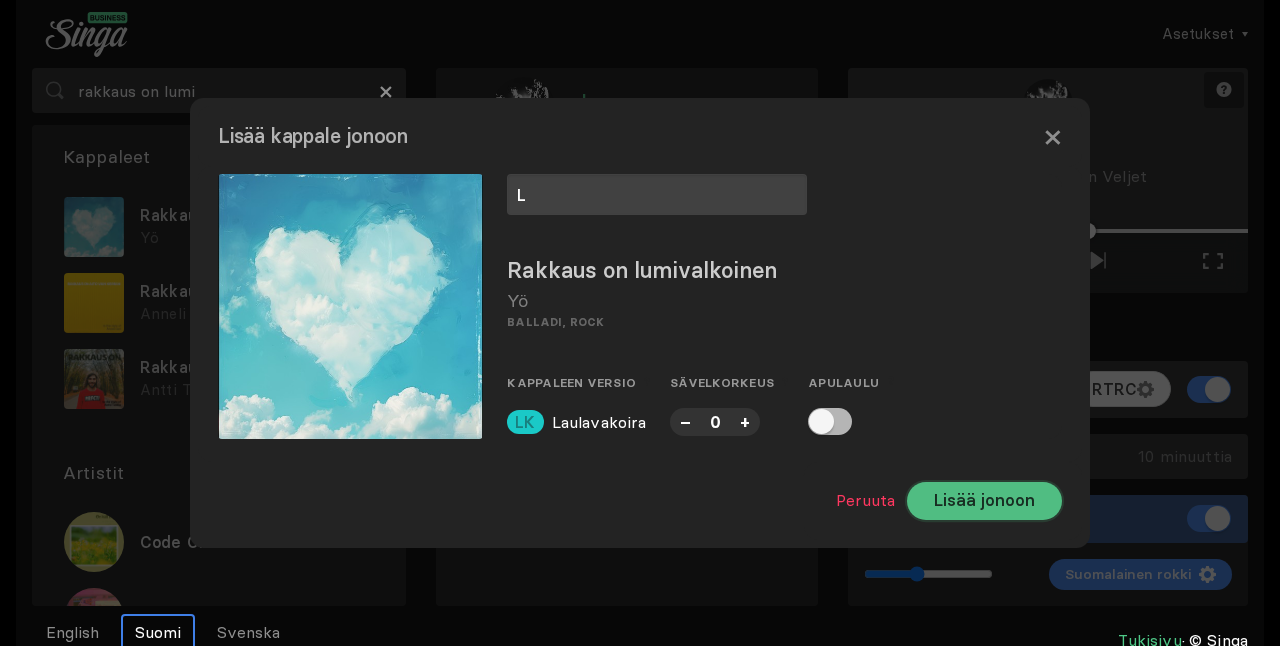 click on "Lisää jonoon" at bounding box center [984, 501] 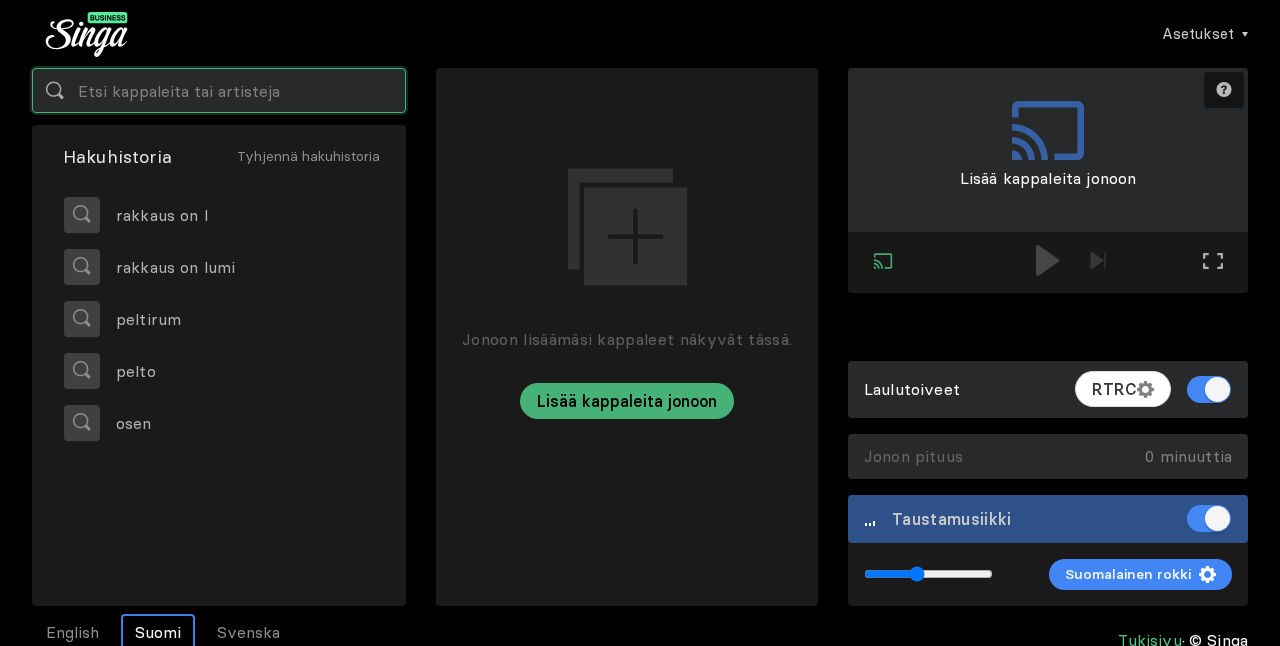 click at bounding box center [219, 90] 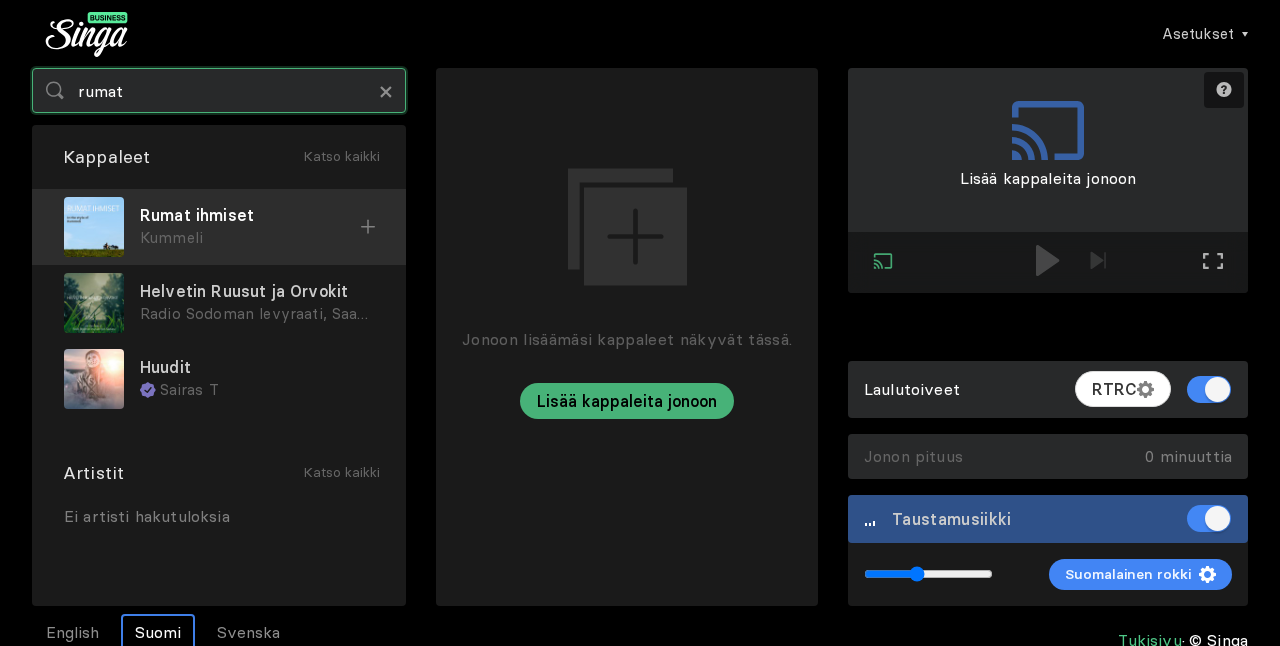 type on "rumat" 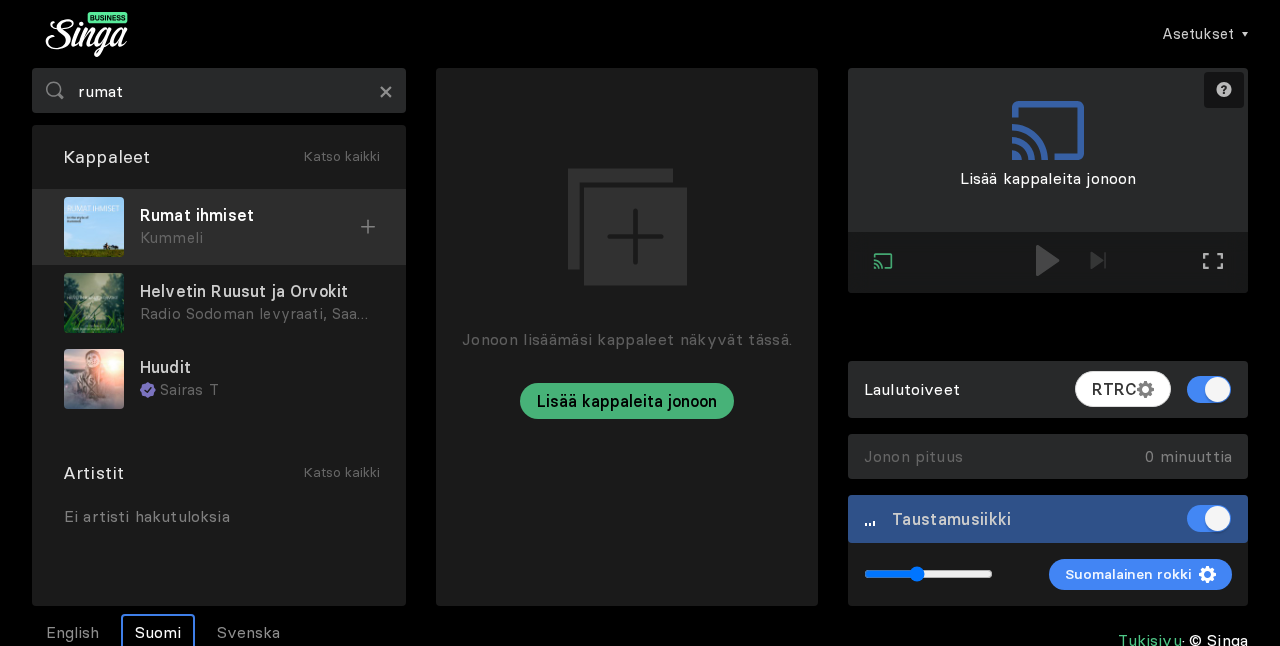 click on "Kummeli" at bounding box center [250, 238] 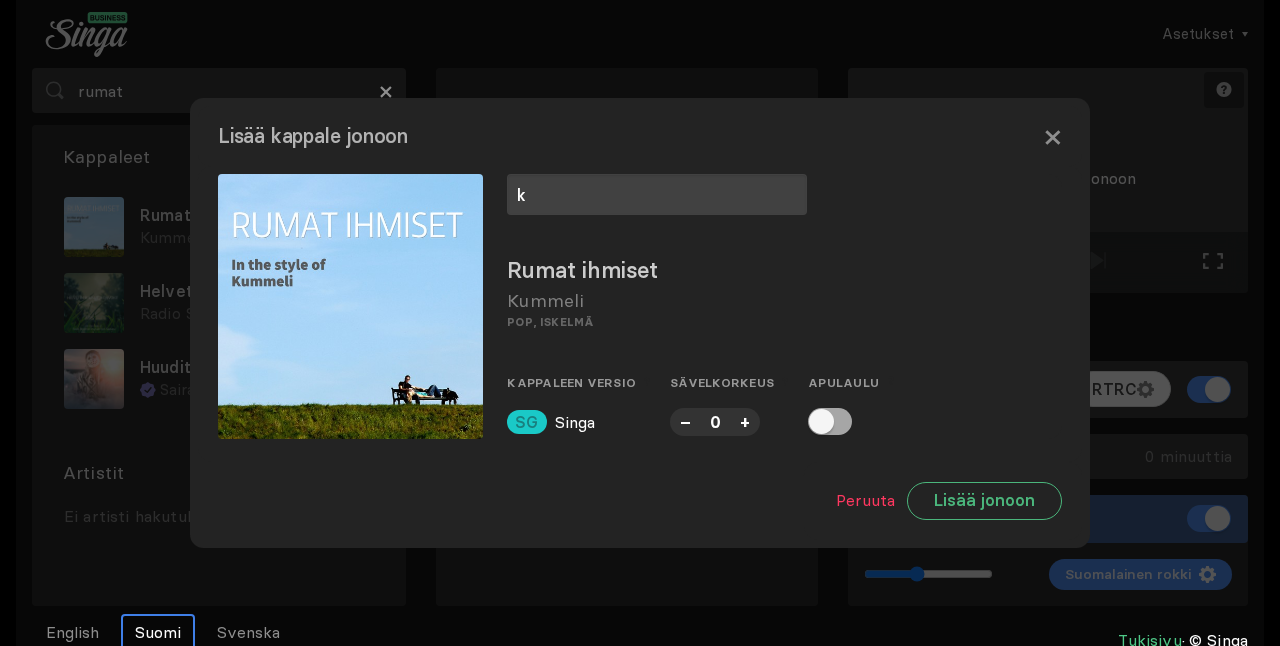type on "k" 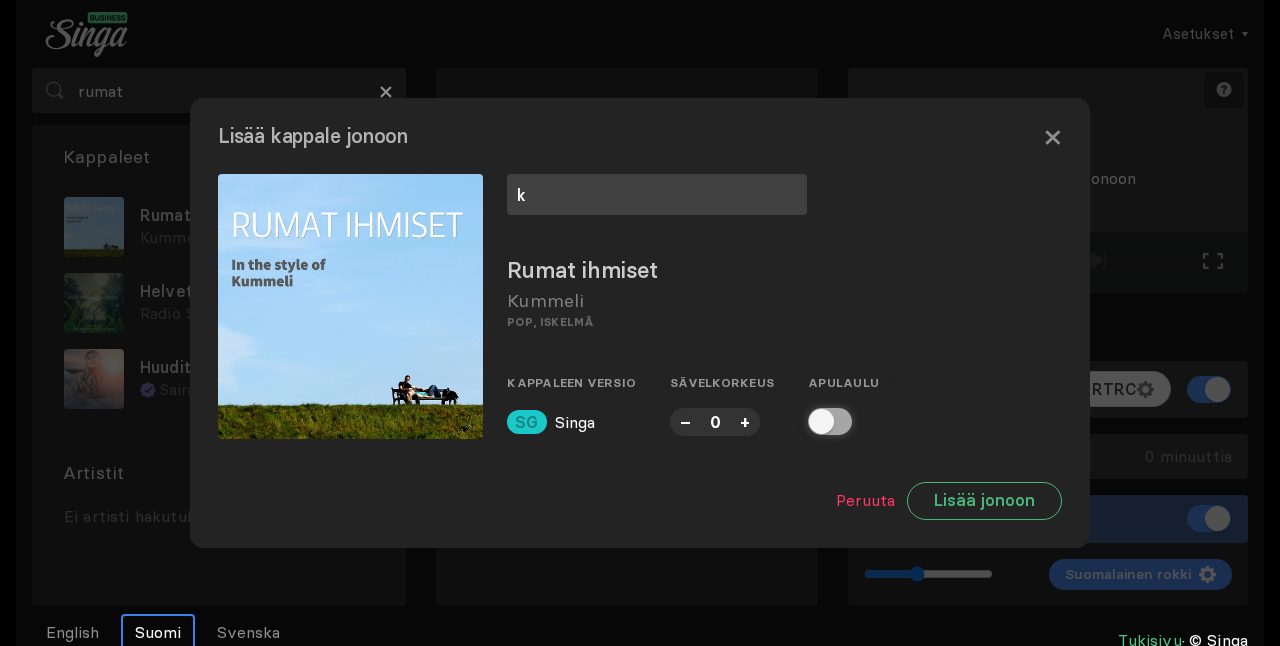 click at bounding box center (814, 421) 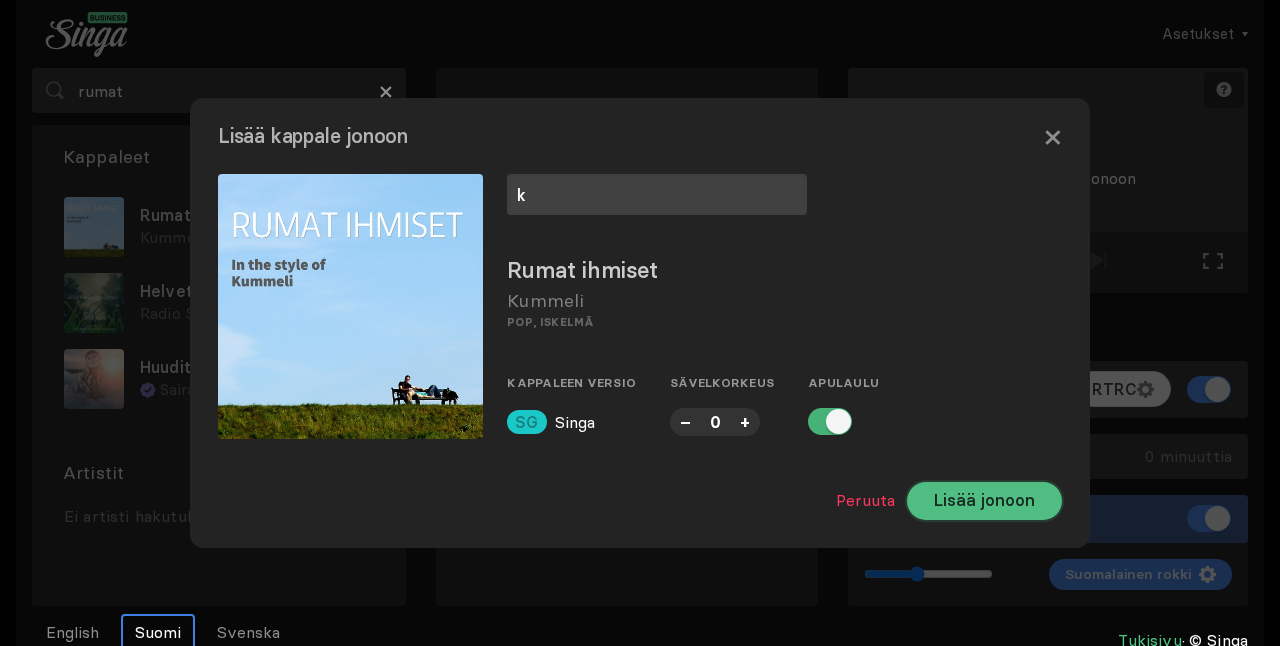 click on "Lisää jonoon" at bounding box center (984, 501) 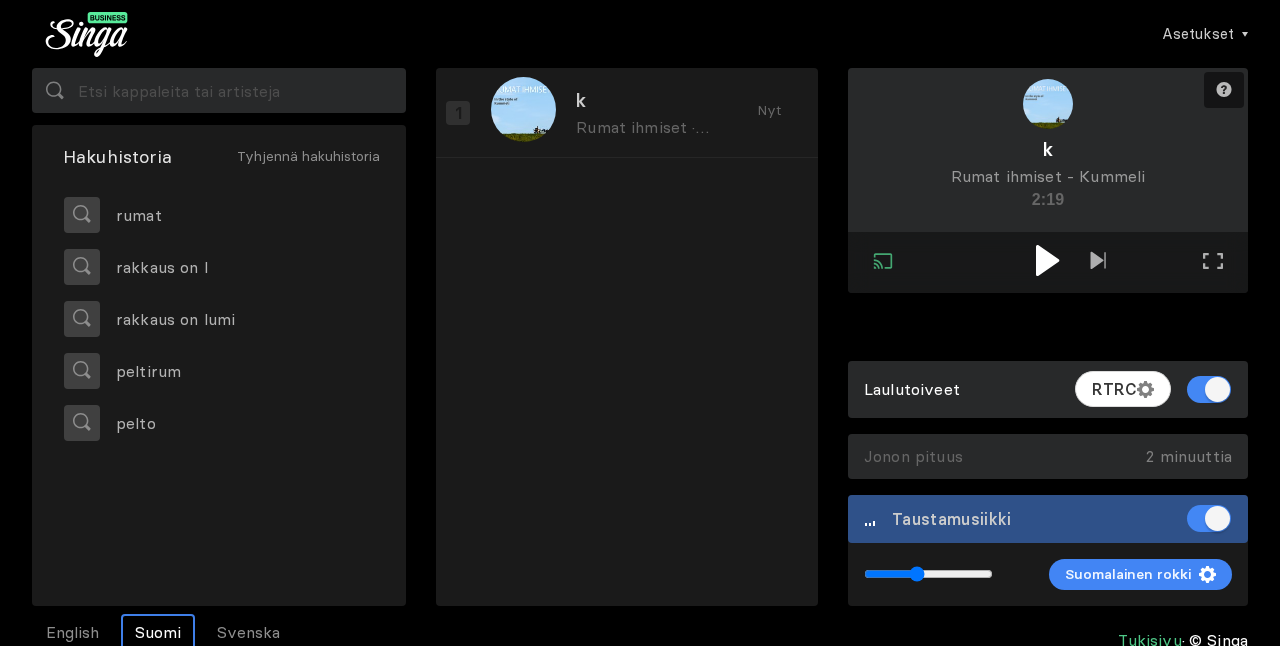 click at bounding box center [1047, 260] 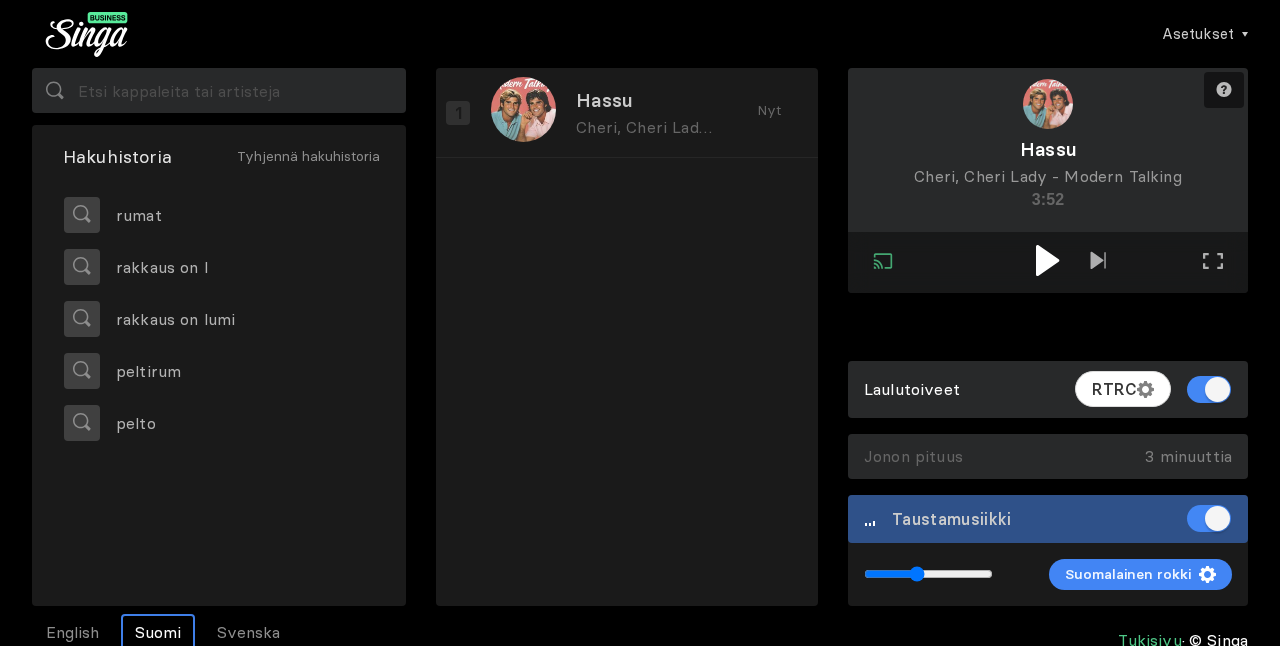 click at bounding box center [1047, 260] 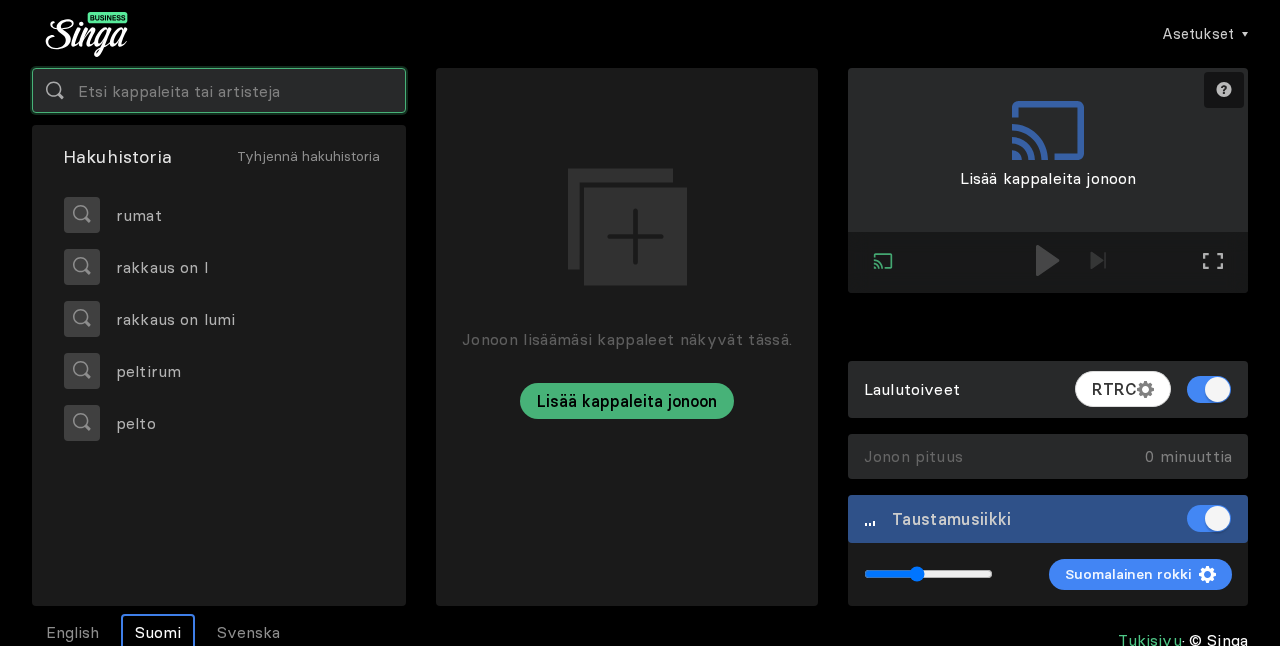 click at bounding box center (219, 90) 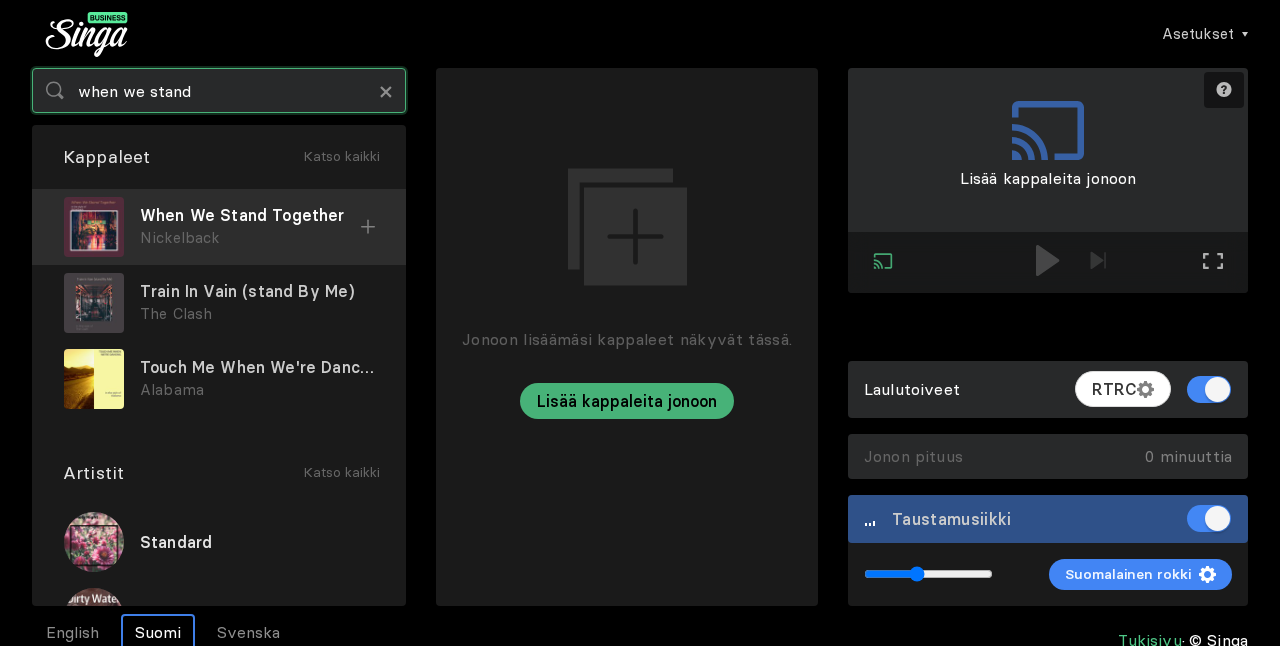 type on "when we stand" 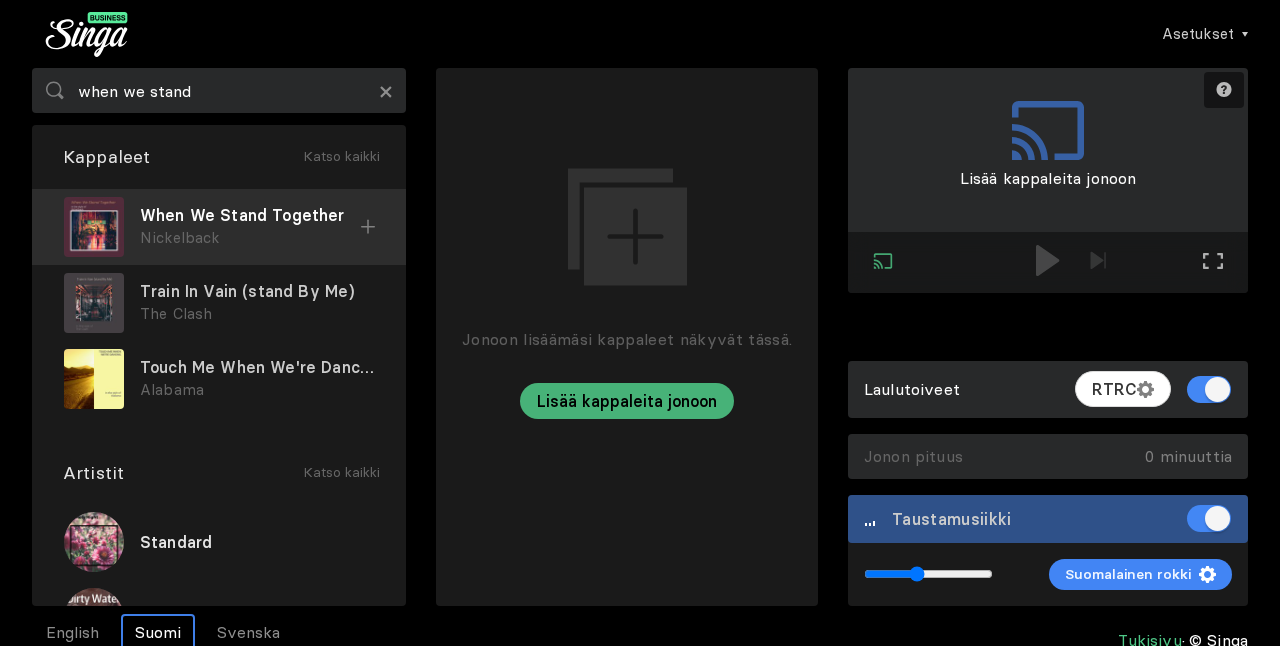 click on "When We Stand Together" at bounding box center (250, 215) 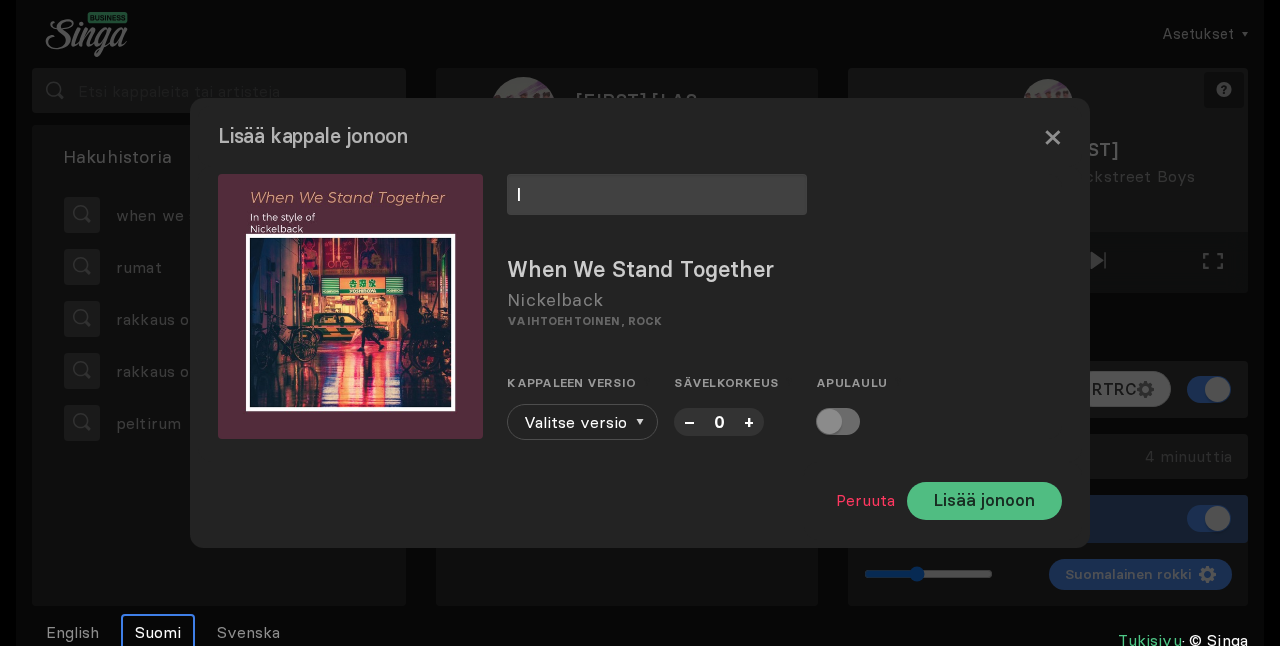 type on "l" 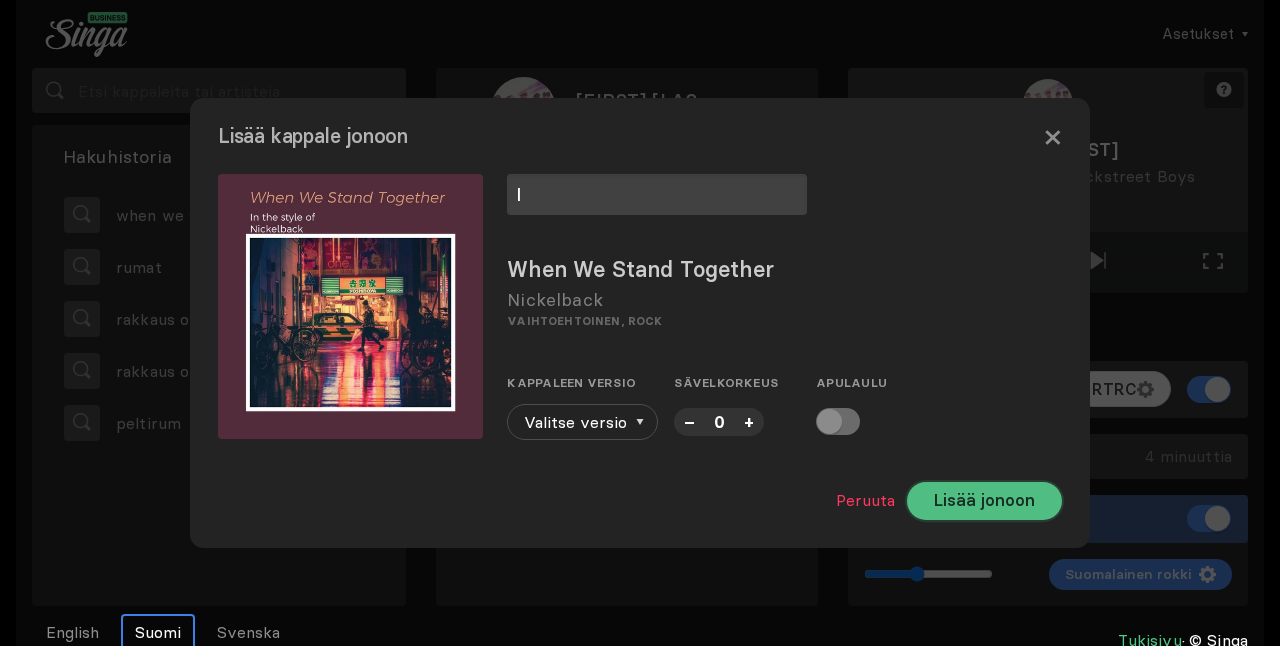 click on "Lisää jonoon" at bounding box center [984, 501] 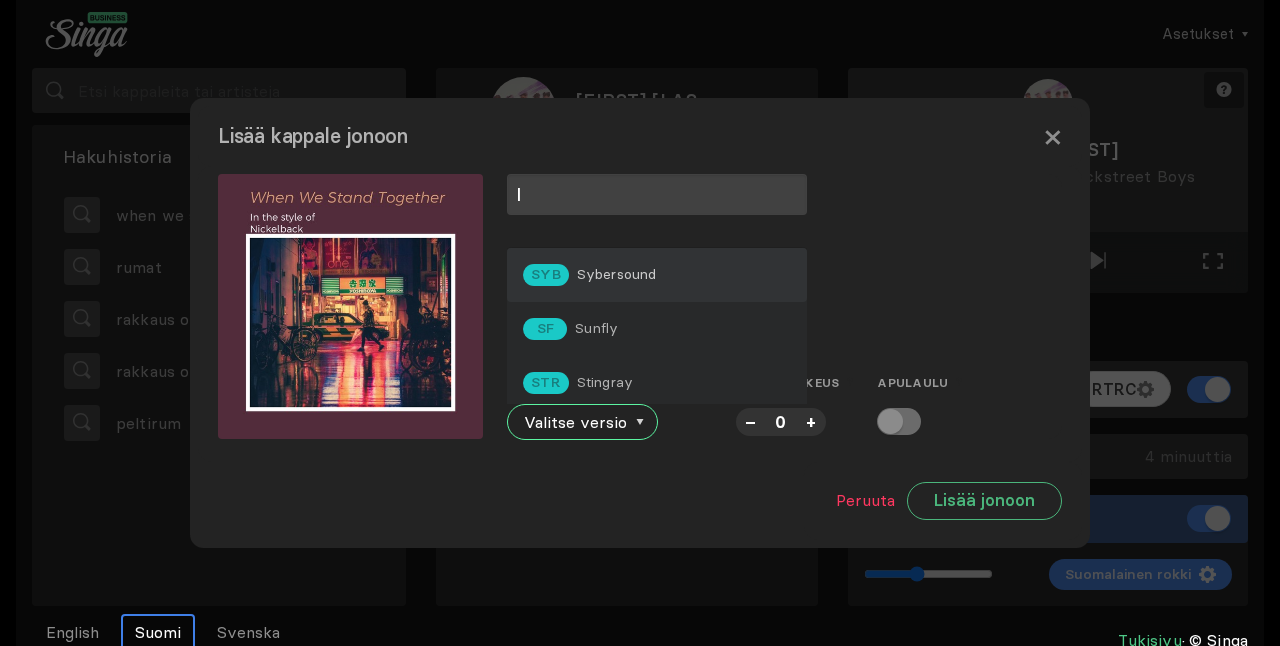 click on "SYB Sybersound" at bounding box center [657, 275] 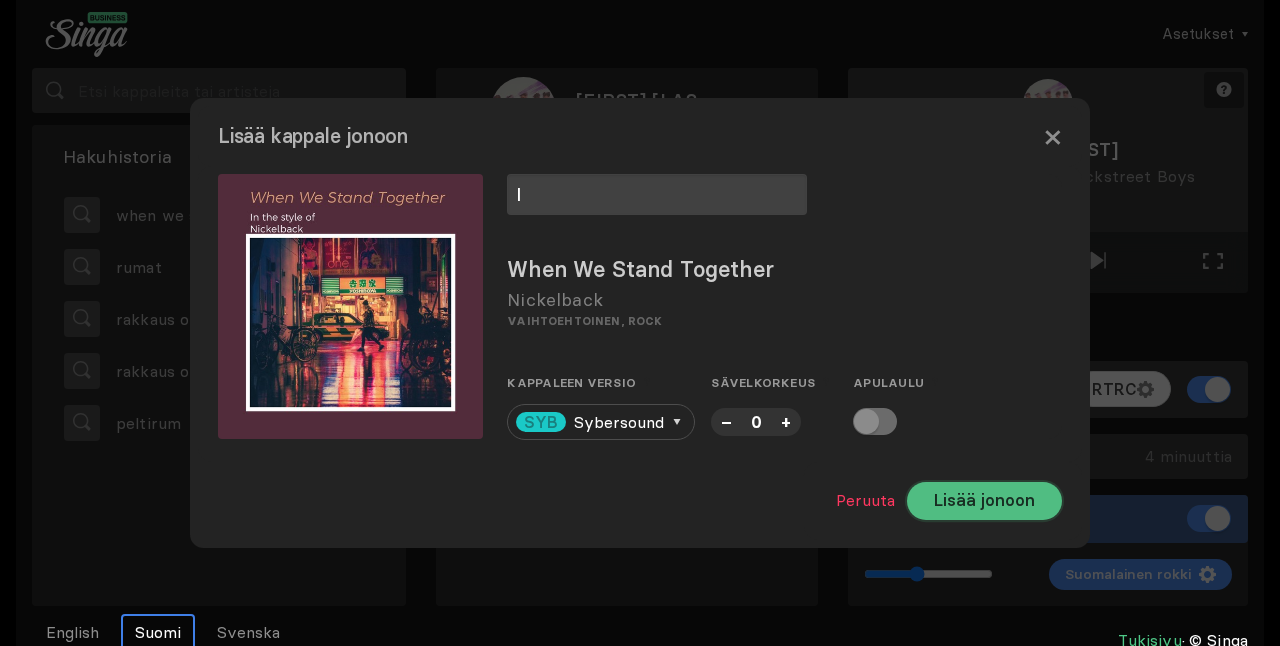 click on "Lisää jonoon" at bounding box center [984, 501] 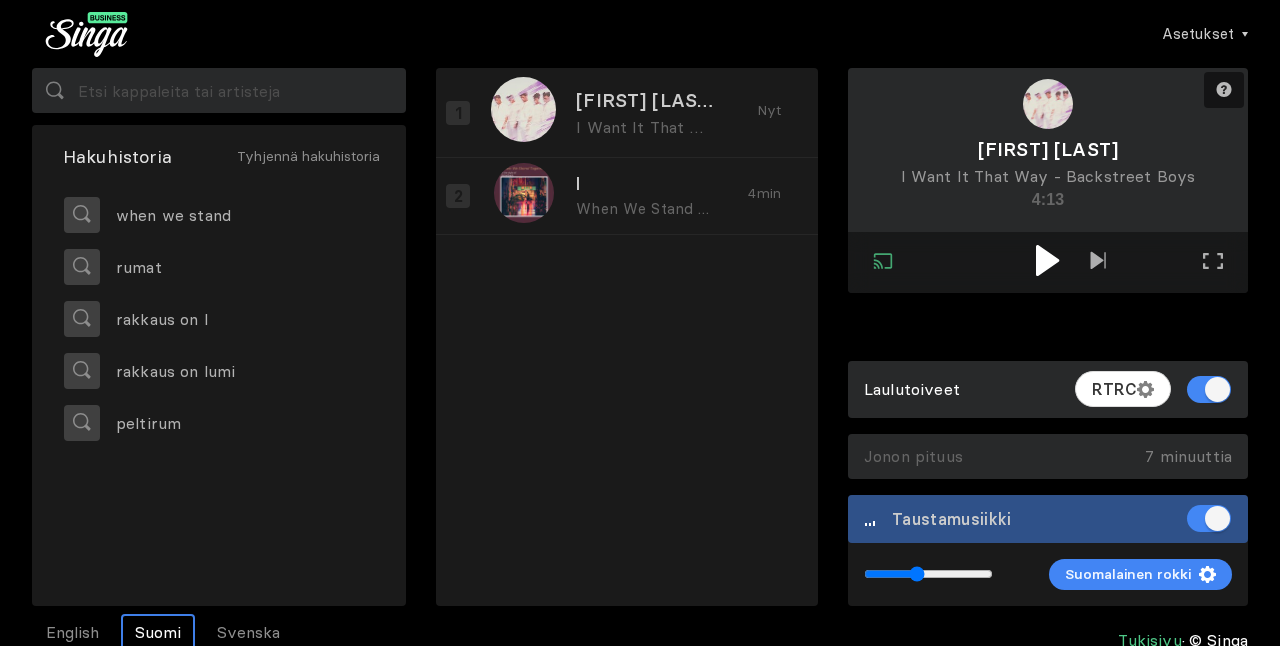 click at bounding box center [1048, 260] 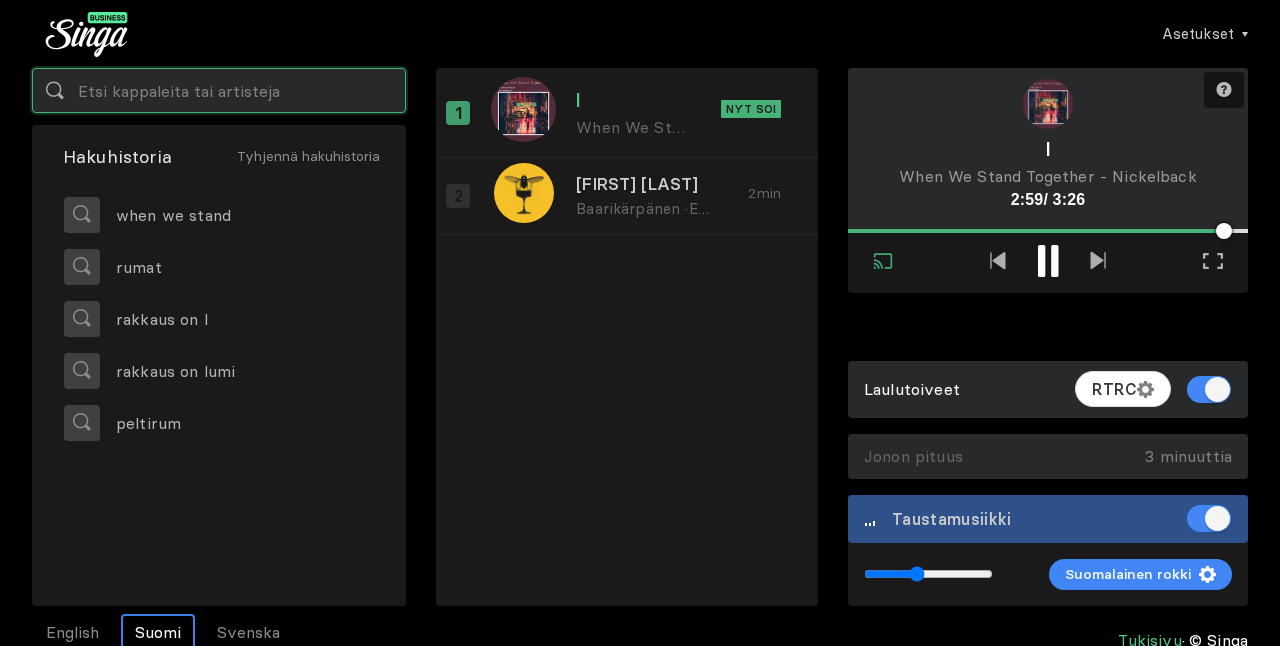 click at bounding box center [219, 90] 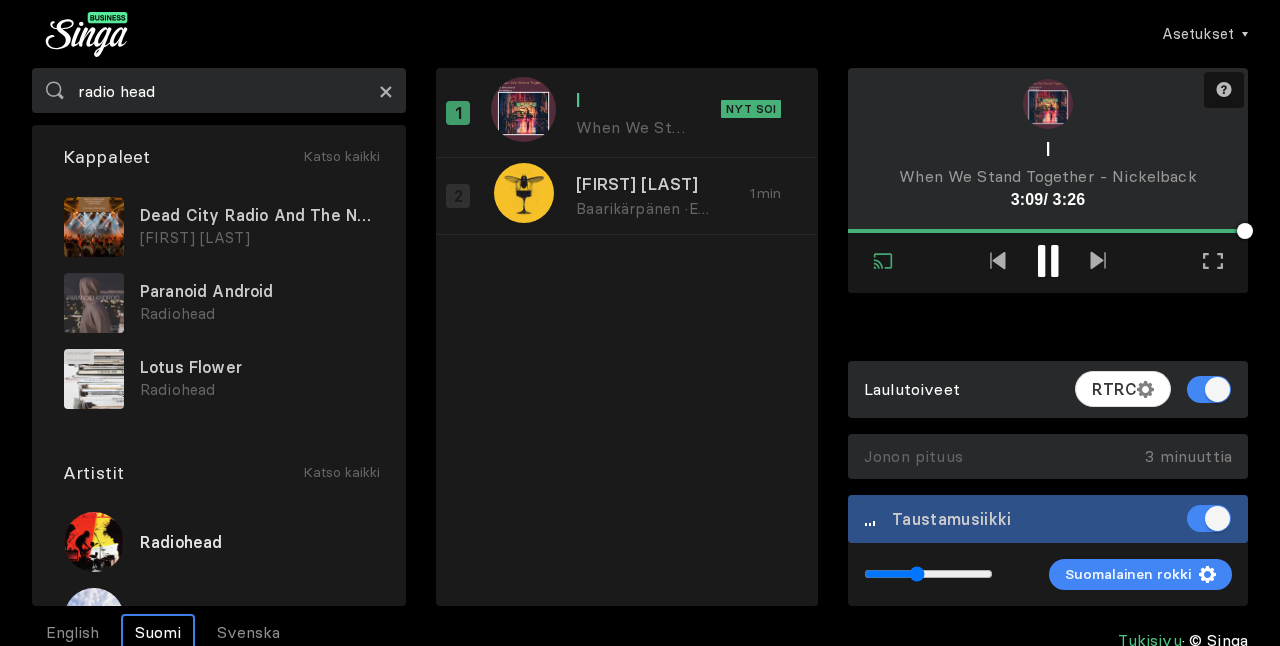 click on "×" at bounding box center [386, 91] 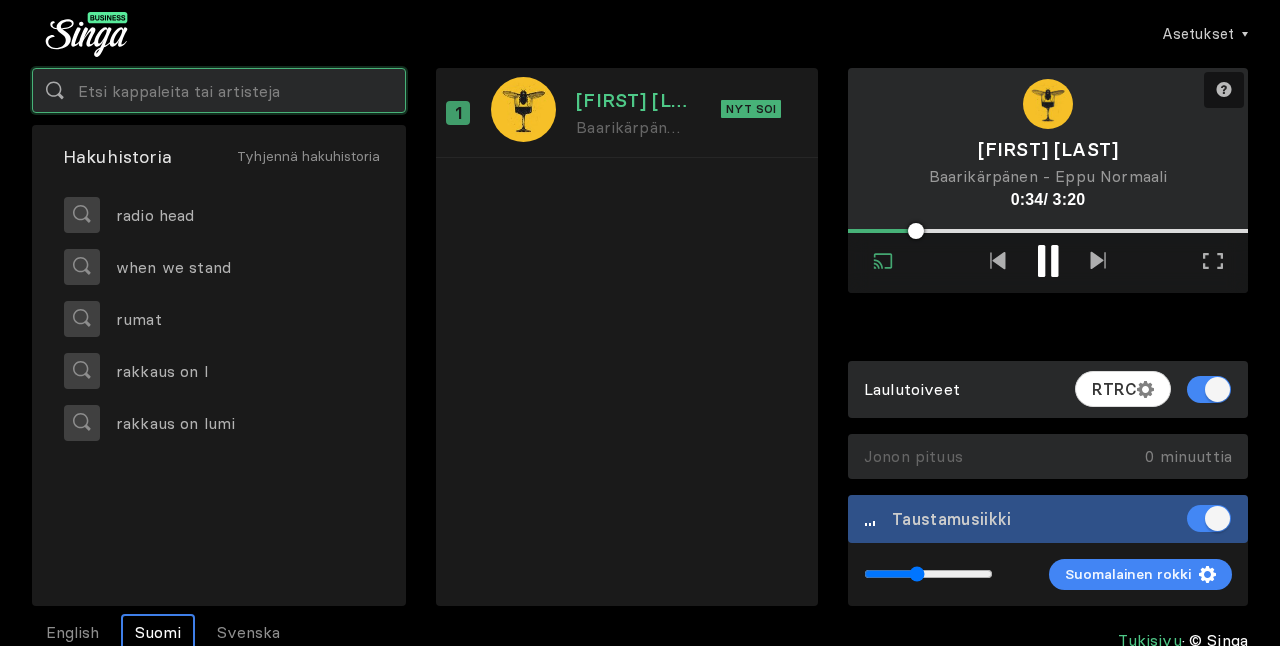 click at bounding box center [219, 90] 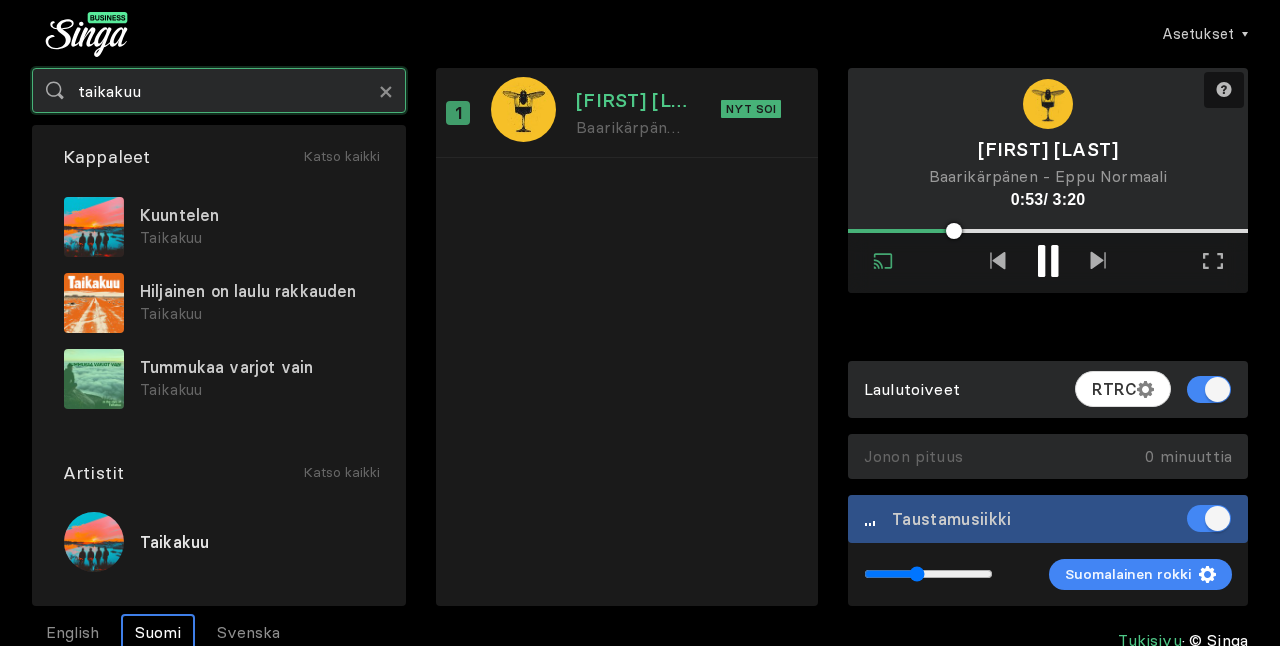 click on "taikakuu" at bounding box center (219, 90) 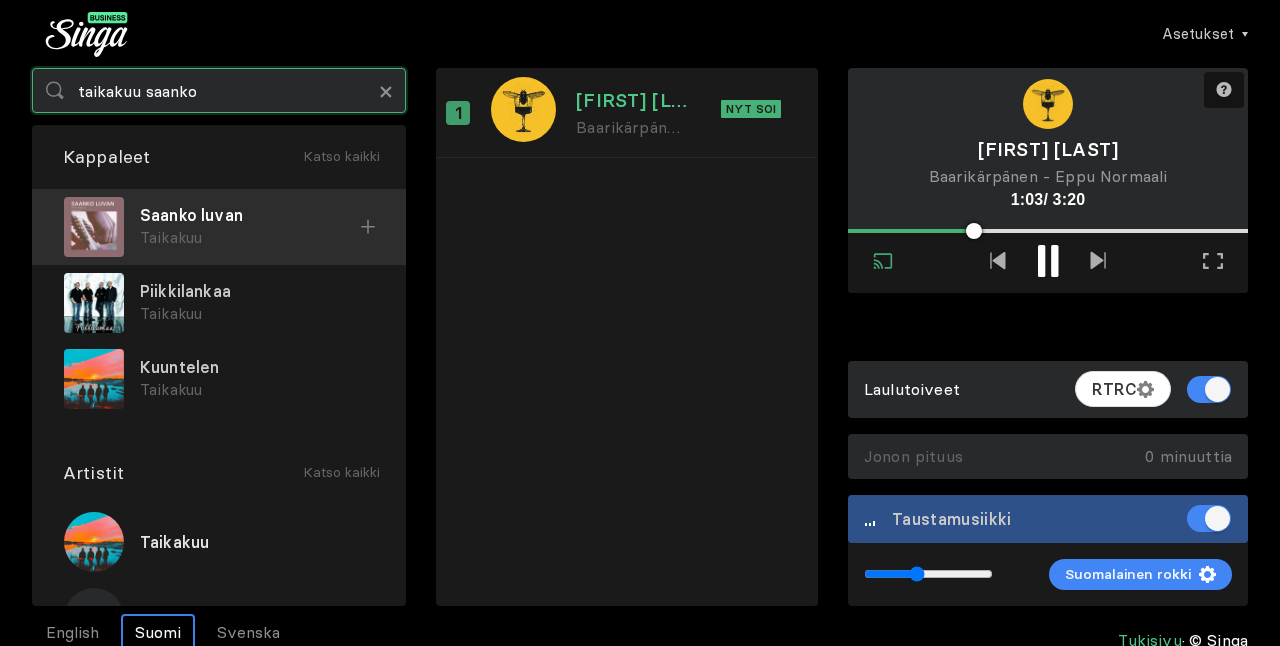 type on "taikakuu saanko" 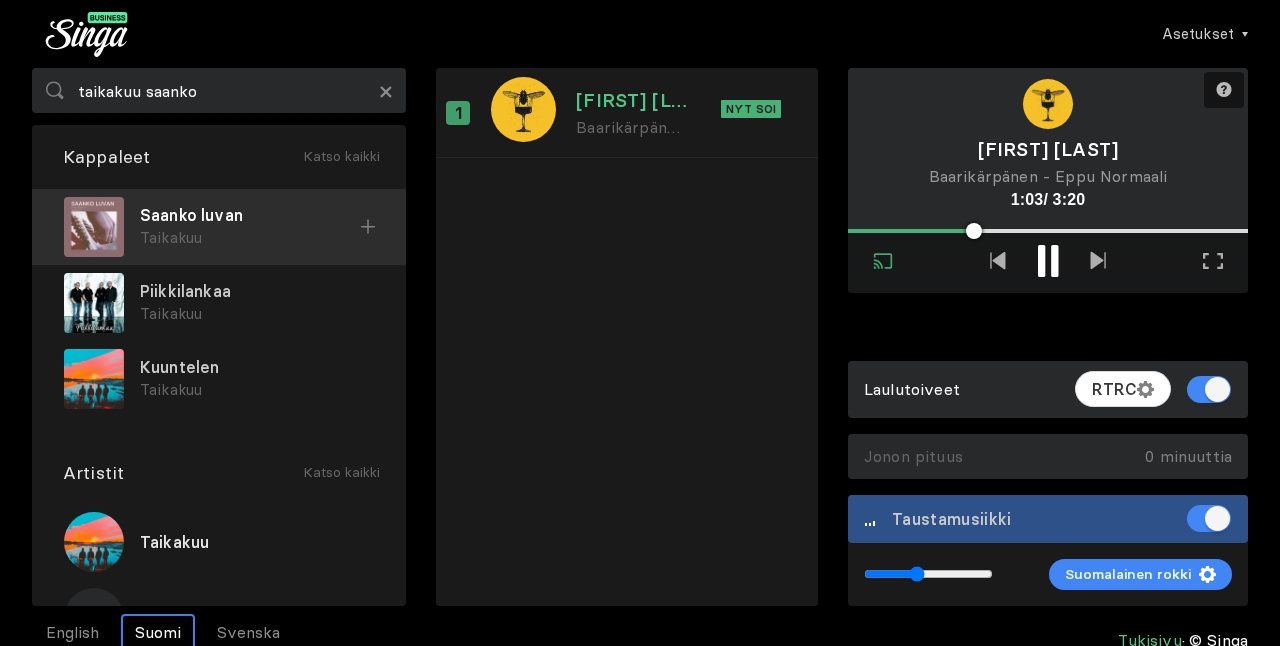 click on "Taikakuu" at bounding box center (250, 238) 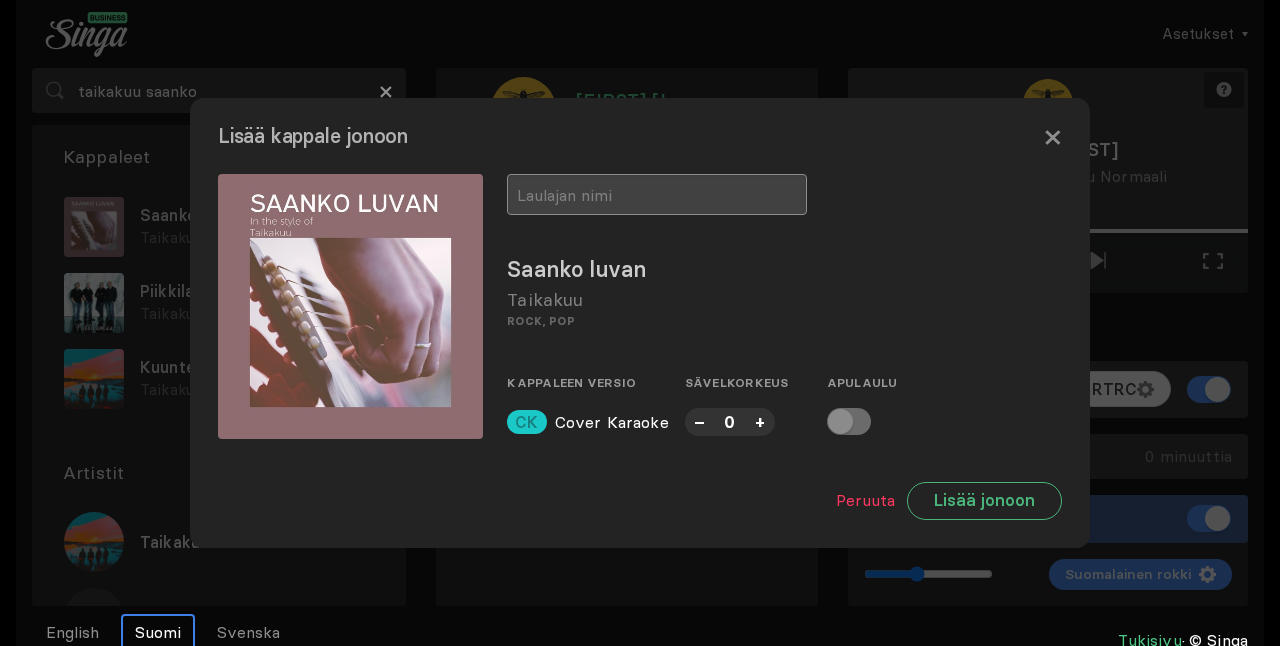 click at bounding box center (657, 194) 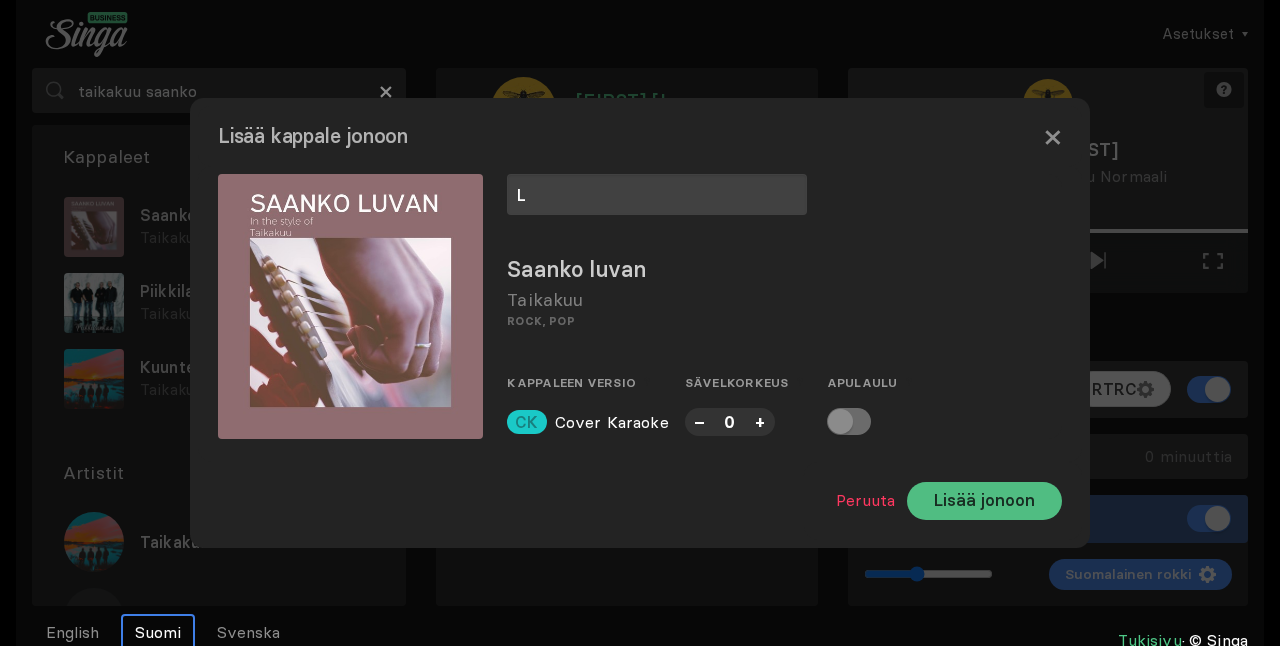 type on "L" 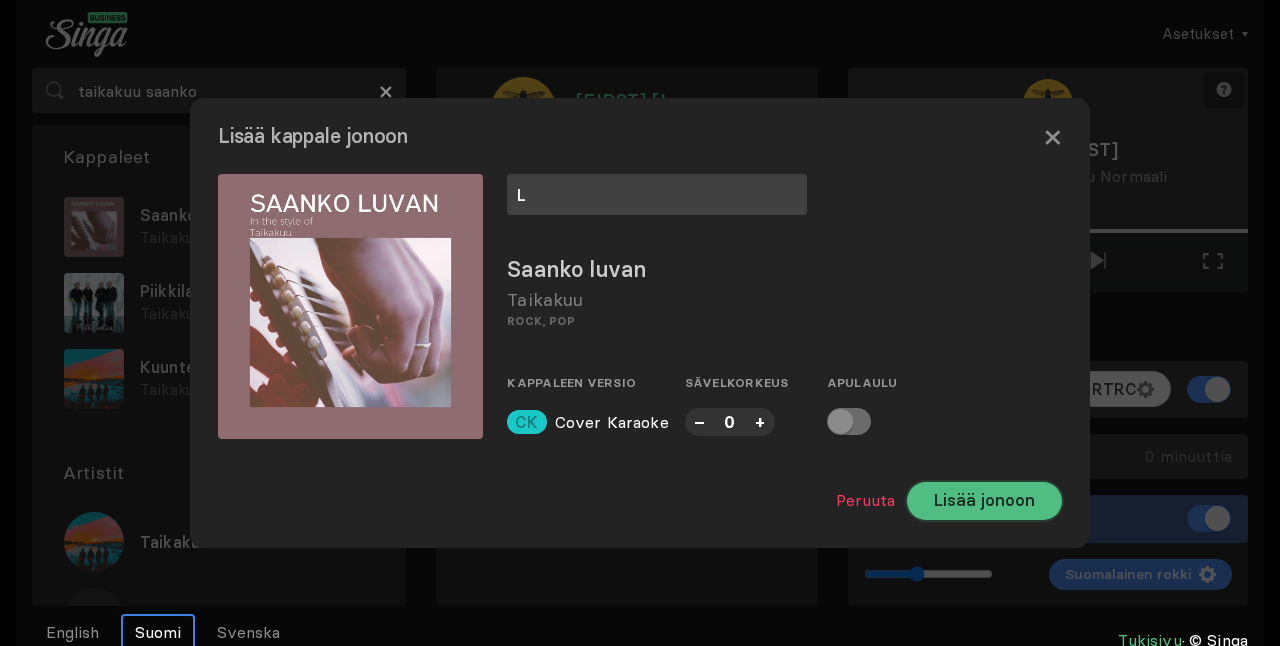 click on "Lisää jonoon" at bounding box center [984, 501] 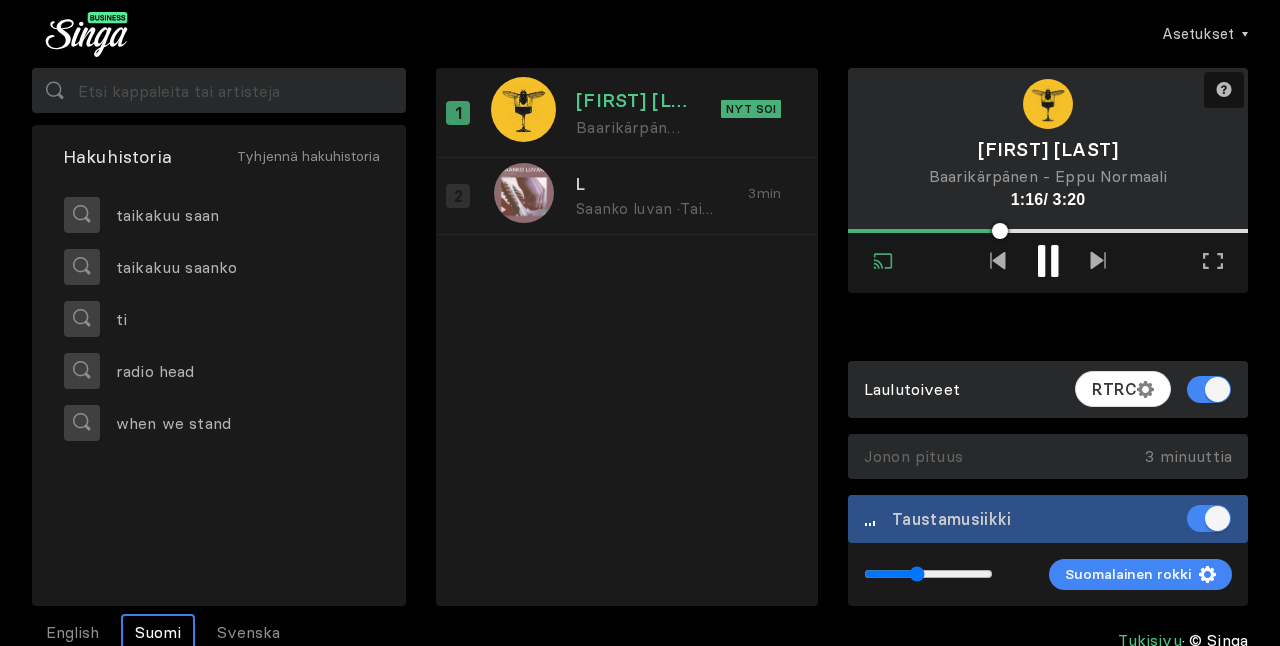 click on "Erica & Henkka Baarikärpänen ·   Eppu Normaali Nyt soi L Saanko luvan ·   Taikakuu 3  min" at bounding box center (627, 329) 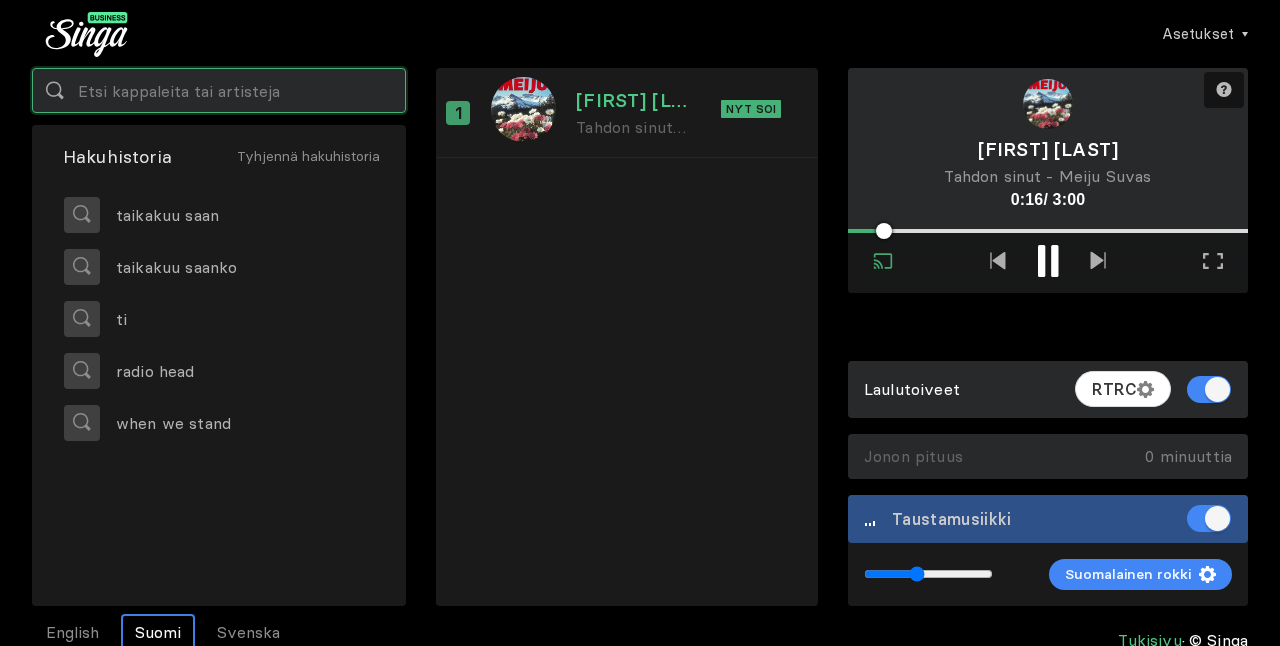 click at bounding box center (219, 90) 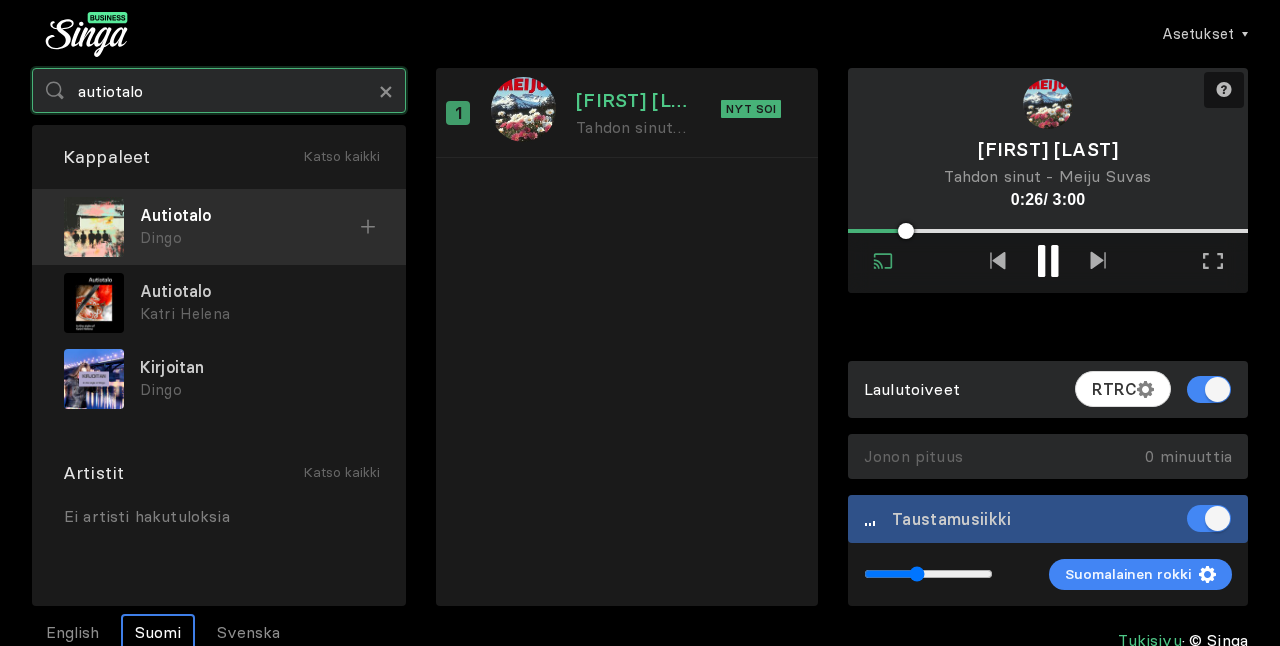type on "autiotalo" 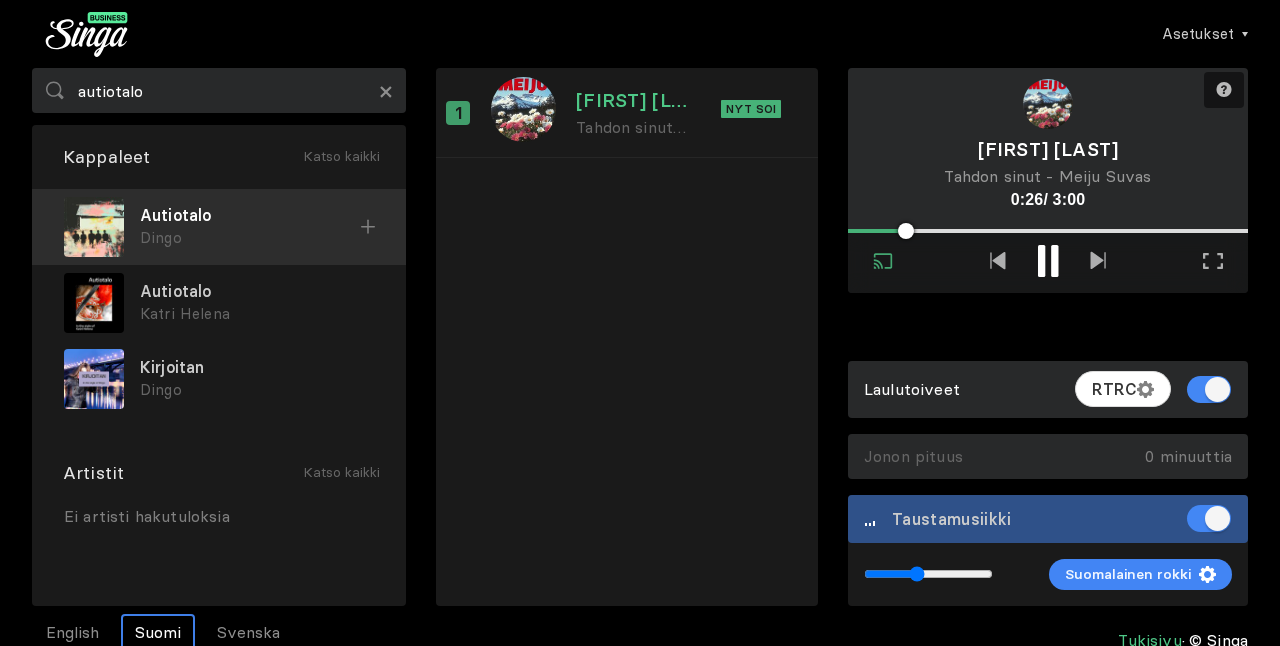 click on "Autiotalo" at bounding box center (250, 215) 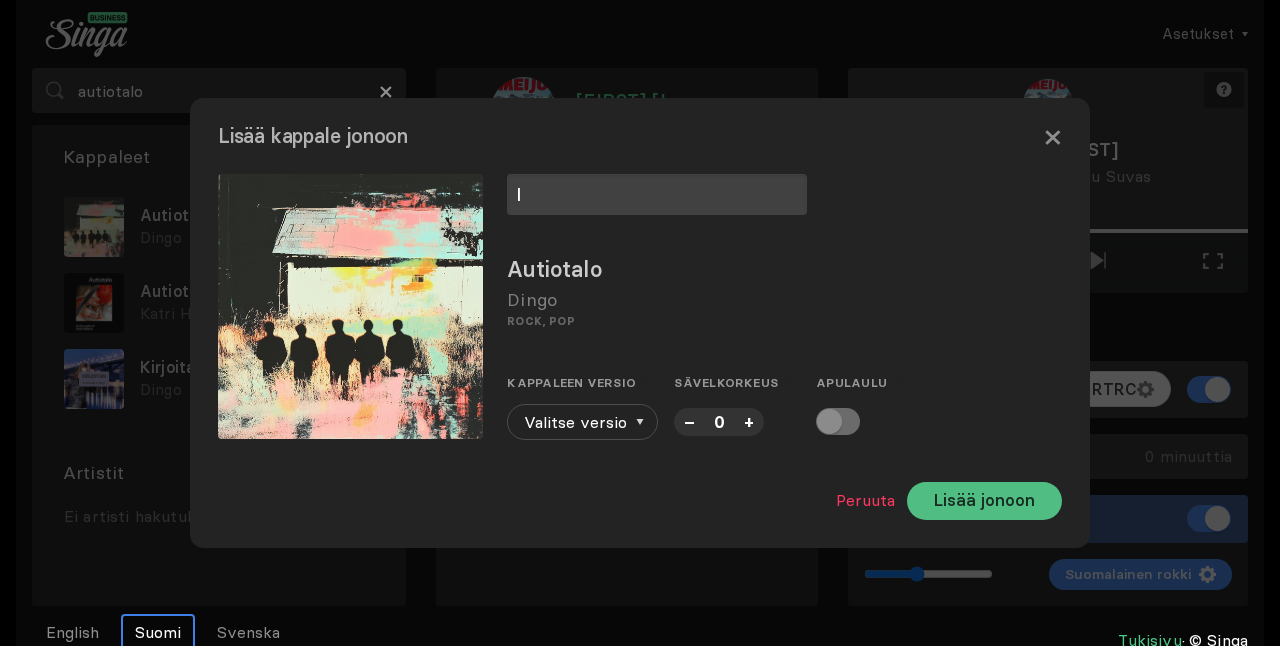 type on "l" 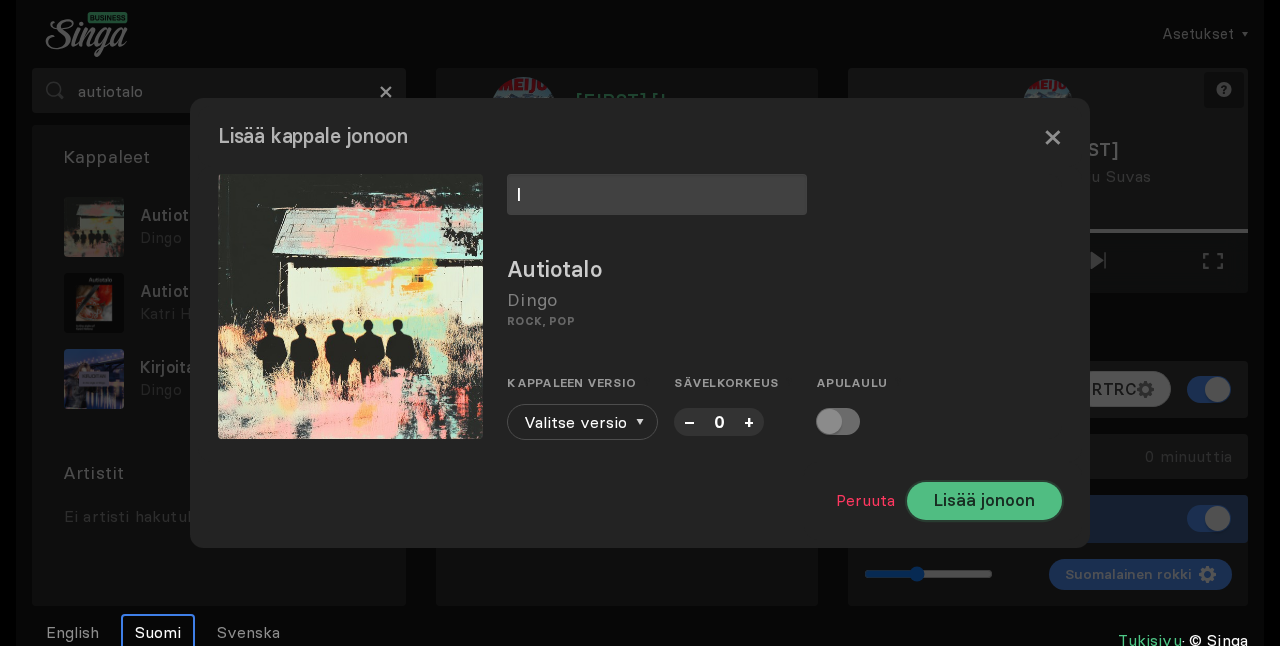 click on "Lisää jonoon" at bounding box center [984, 501] 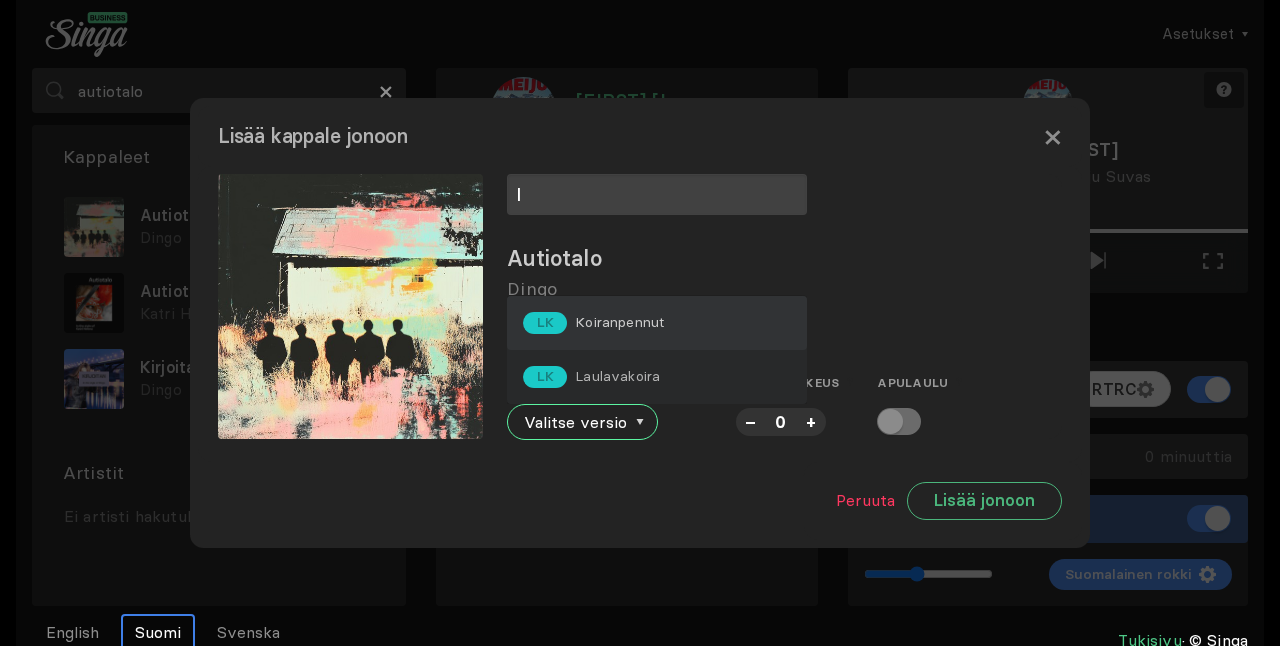 click on "LK Koiranpennut" at bounding box center (657, 323) 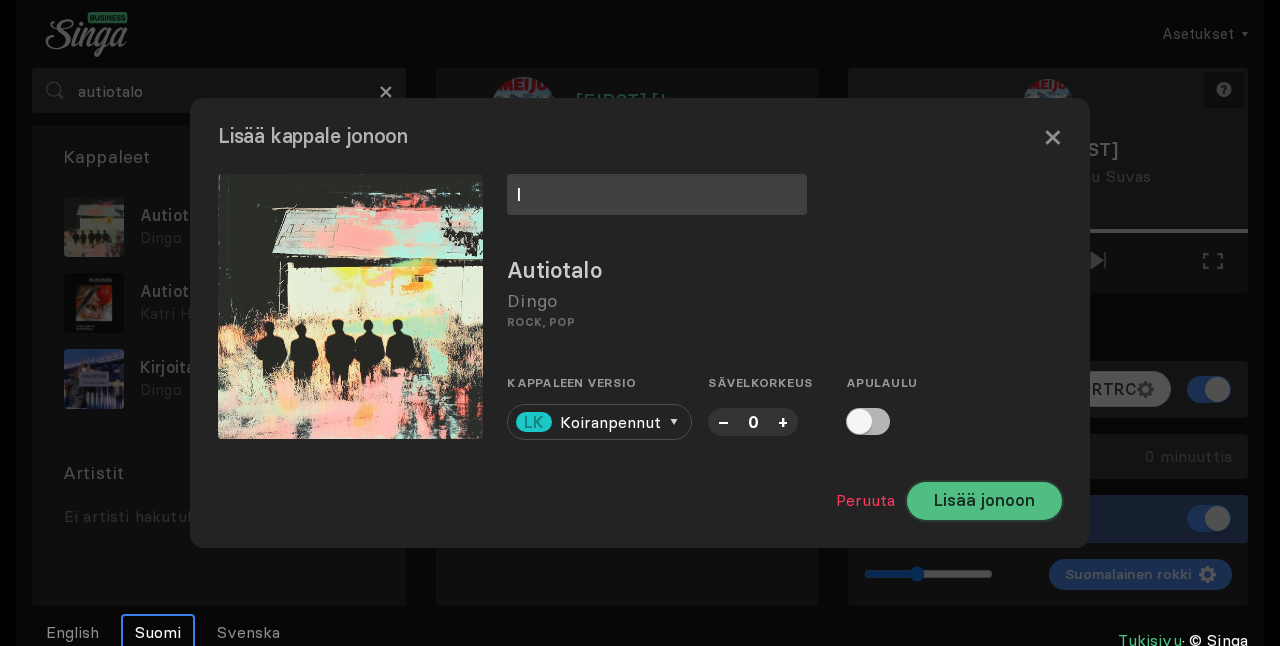 click on "Lisää jonoon" at bounding box center (984, 501) 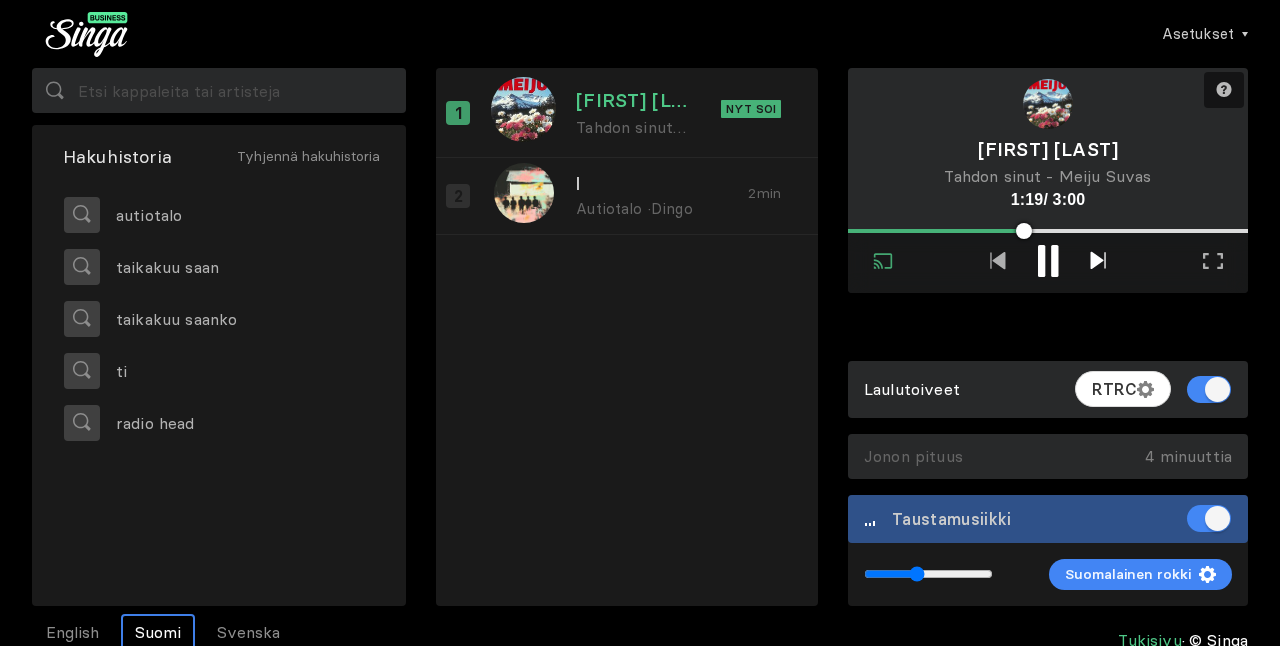 click at bounding box center (1098, 262) 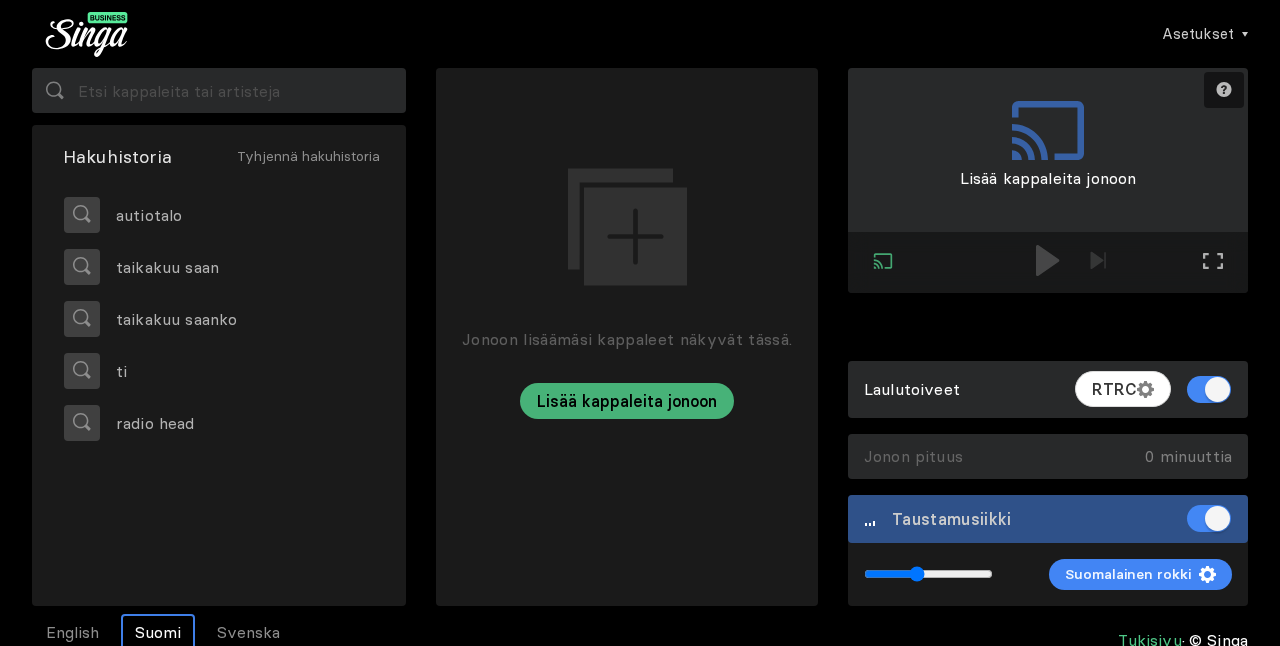 type 